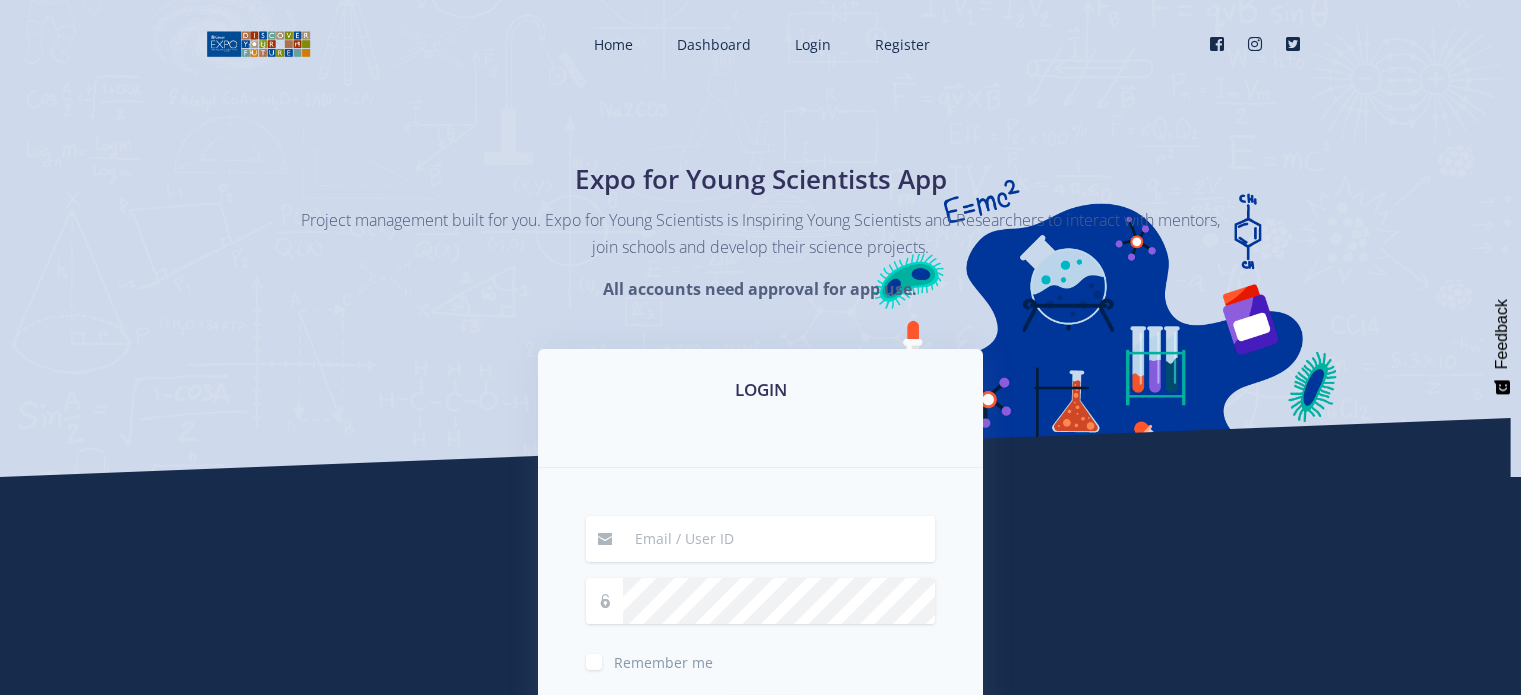 scroll, scrollTop: 0, scrollLeft: 0, axis: both 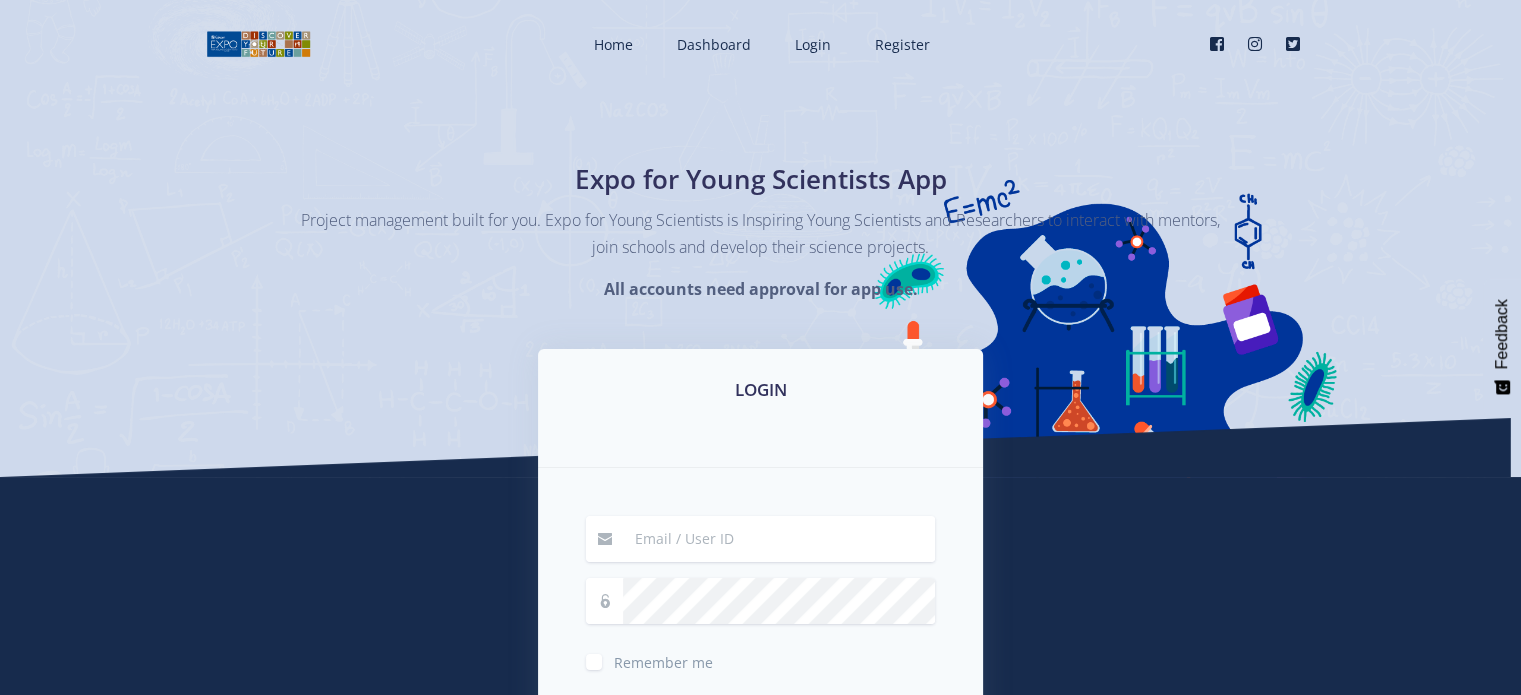 type on "masechaba.mabena@gmail.com" 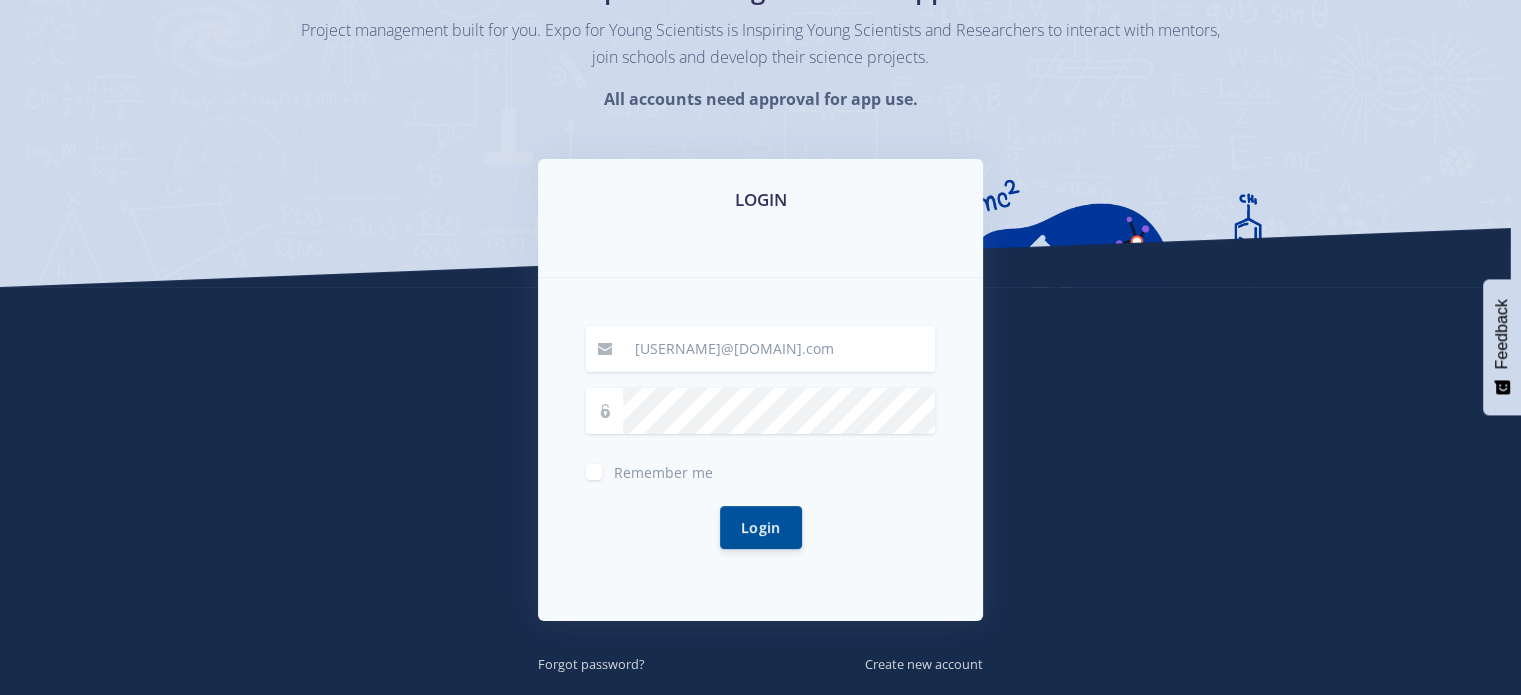 drag, startPoint x: 1525, startPoint y: 203, endPoint x: 1535, endPoint y: 328, distance: 125.39936 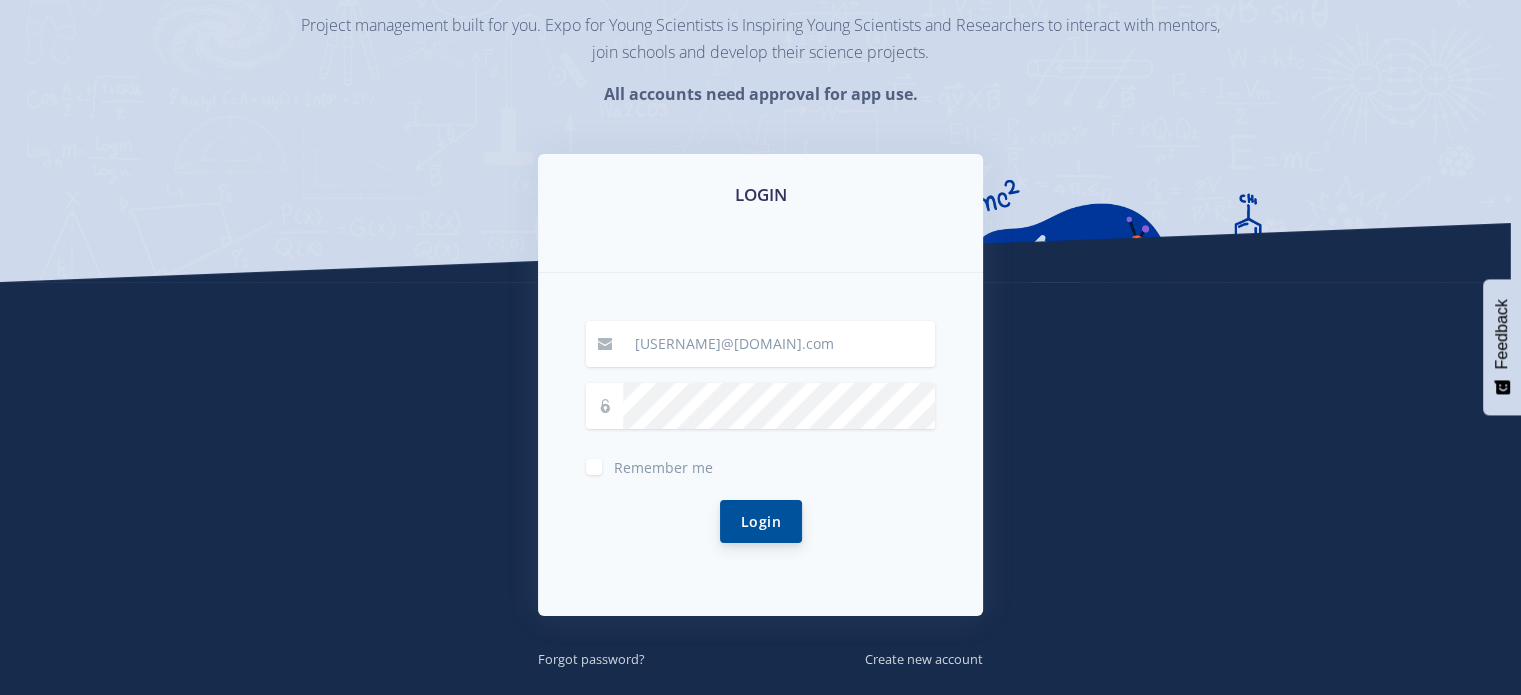 click on "Login" at bounding box center [761, 521] 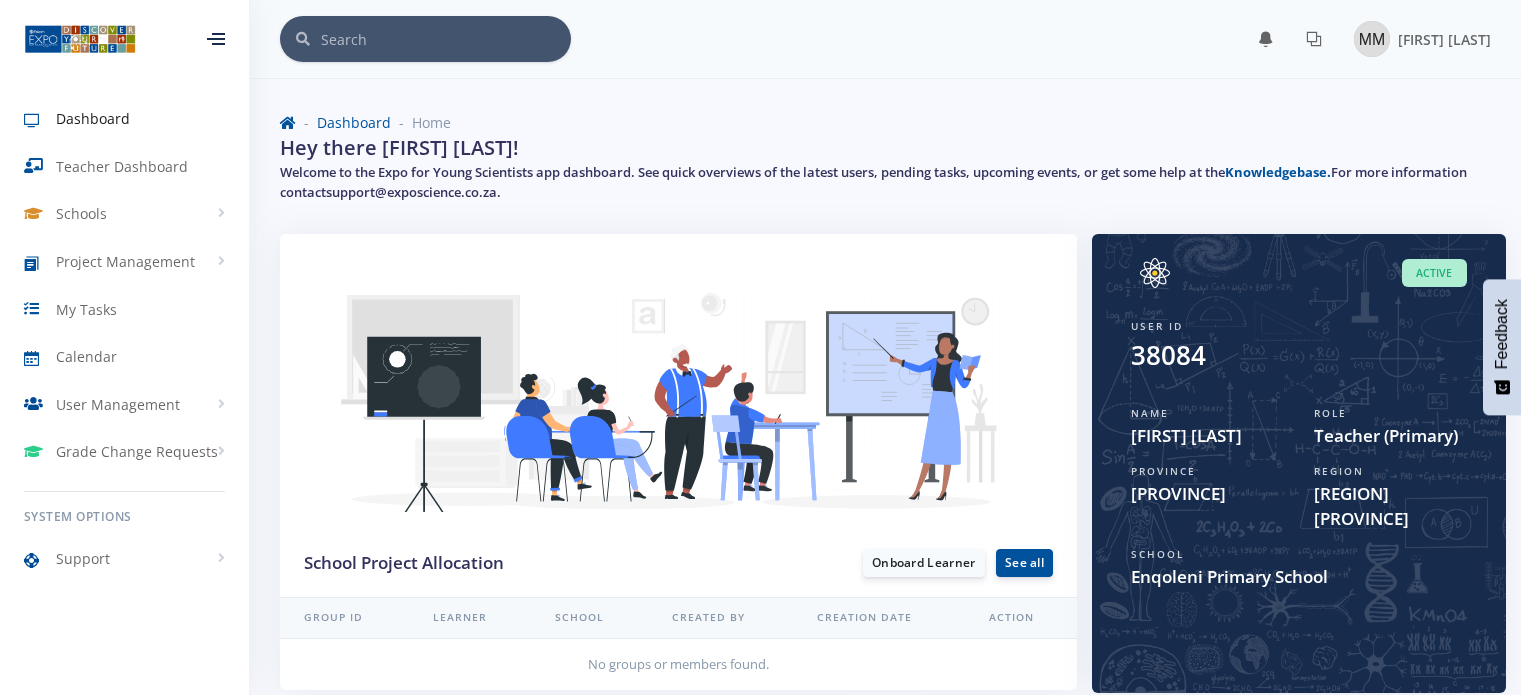 scroll, scrollTop: 0, scrollLeft: 0, axis: both 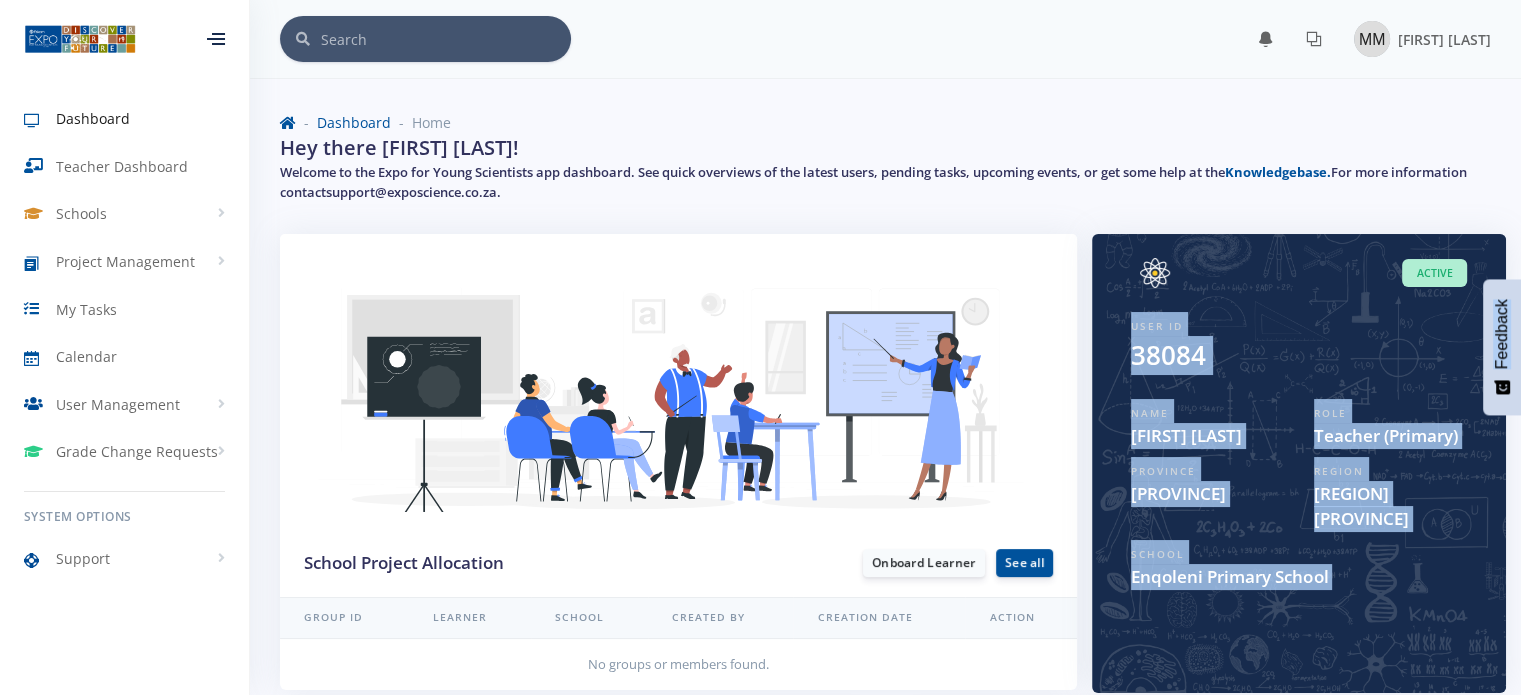 drag, startPoint x: 1497, startPoint y: 240, endPoint x: 1509, endPoint y: 292, distance: 53.366657 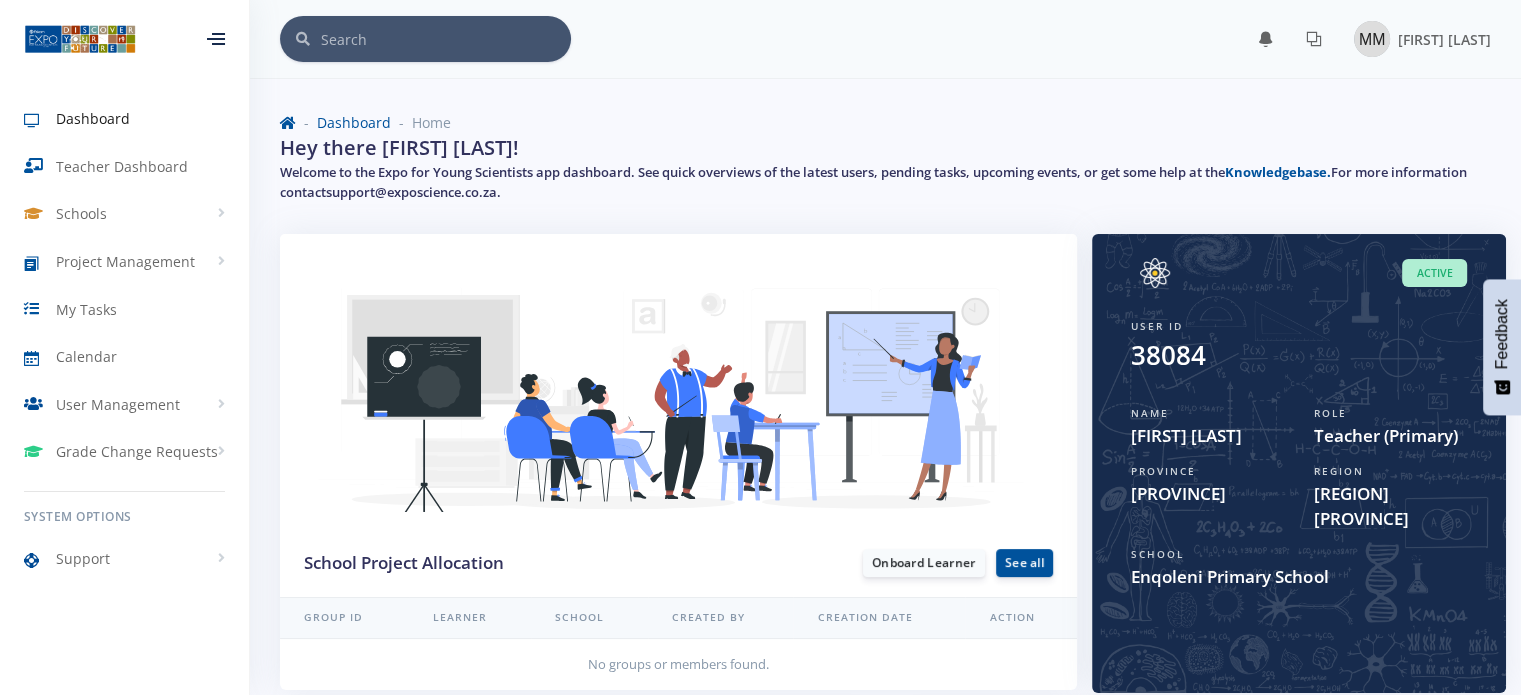 click on "Hey there [FIRST] [LAST]!
Welcome to the Expo for Young Scientists app dashboard. See quick
overviews of the latest users,
pending tasks, upcoming events, or get some help at the  Knowledgebase.  For more information contact  support@example.com ." at bounding box center (885, 171) 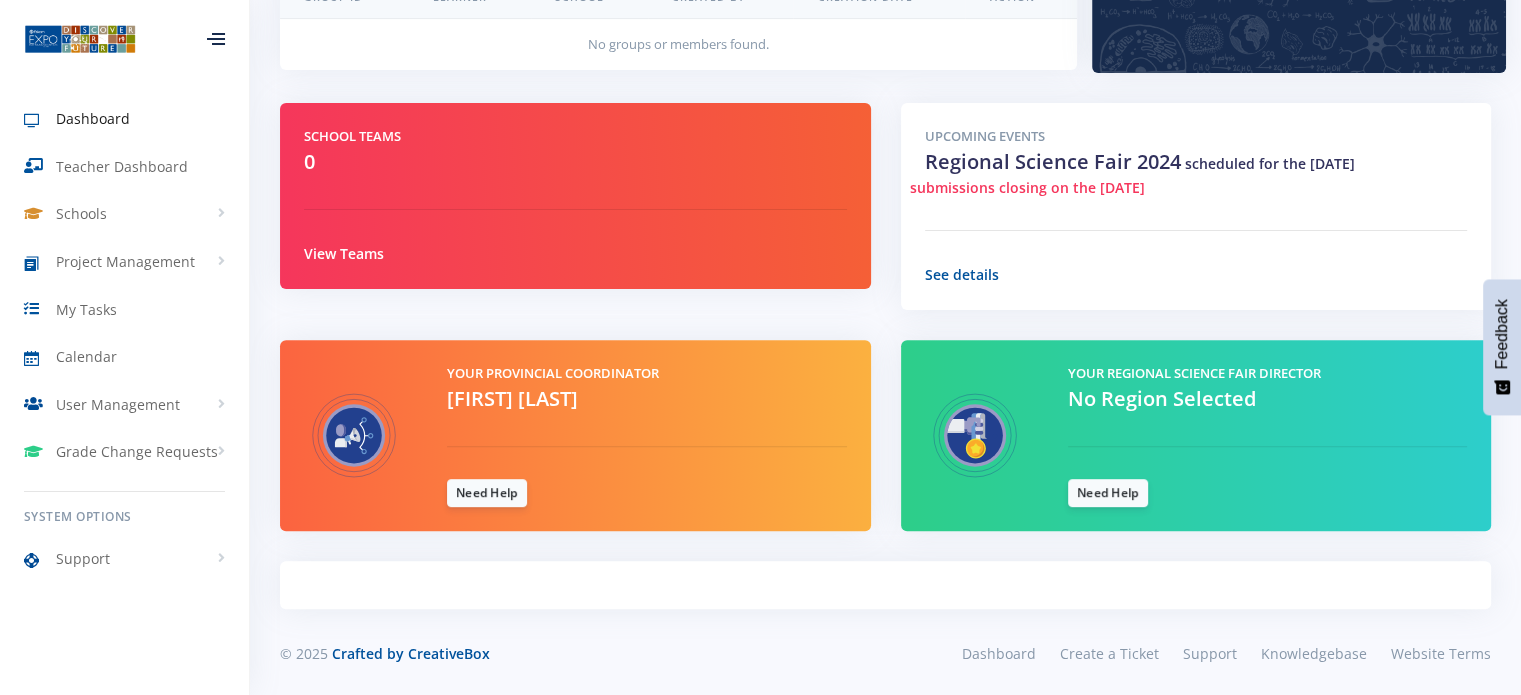 scroll, scrollTop: 626, scrollLeft: 0, axis: vertical 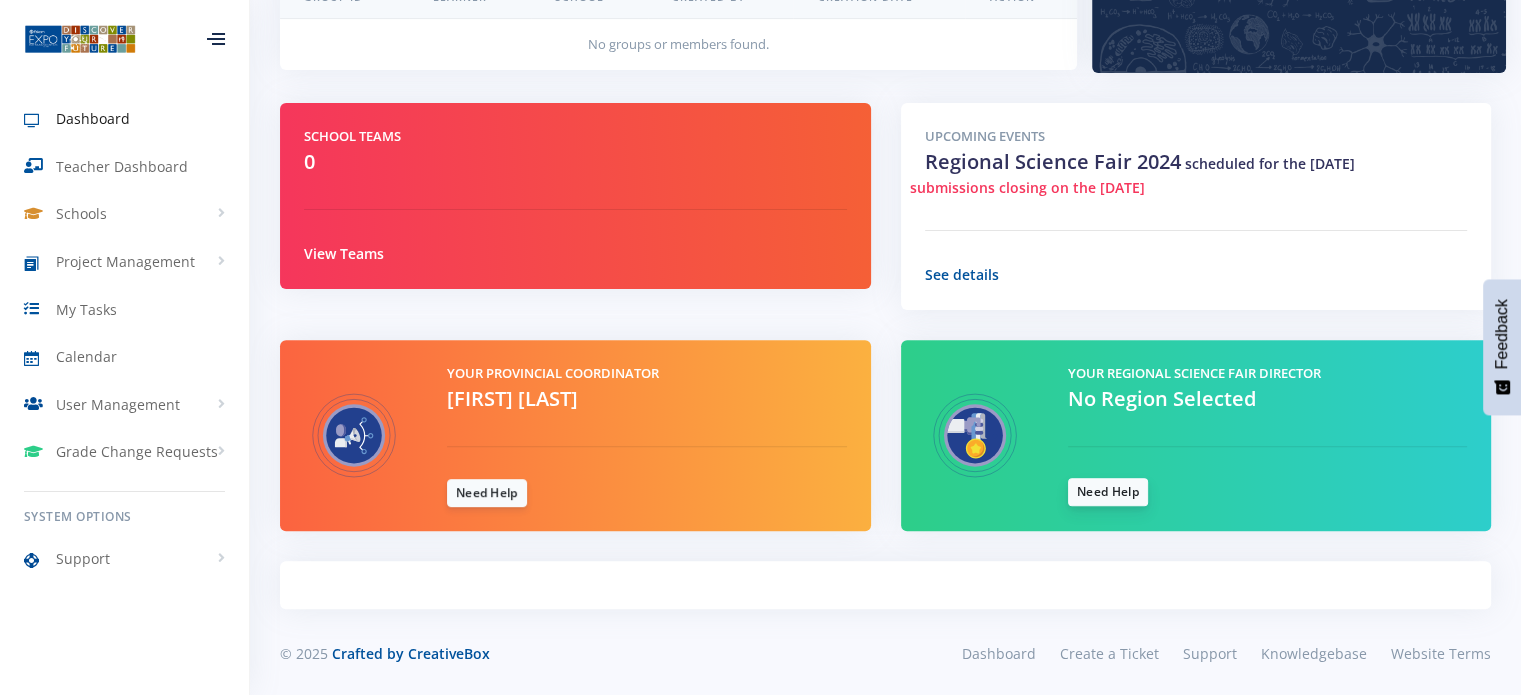 click on "Need Help" at bounding box center [1108, 492] 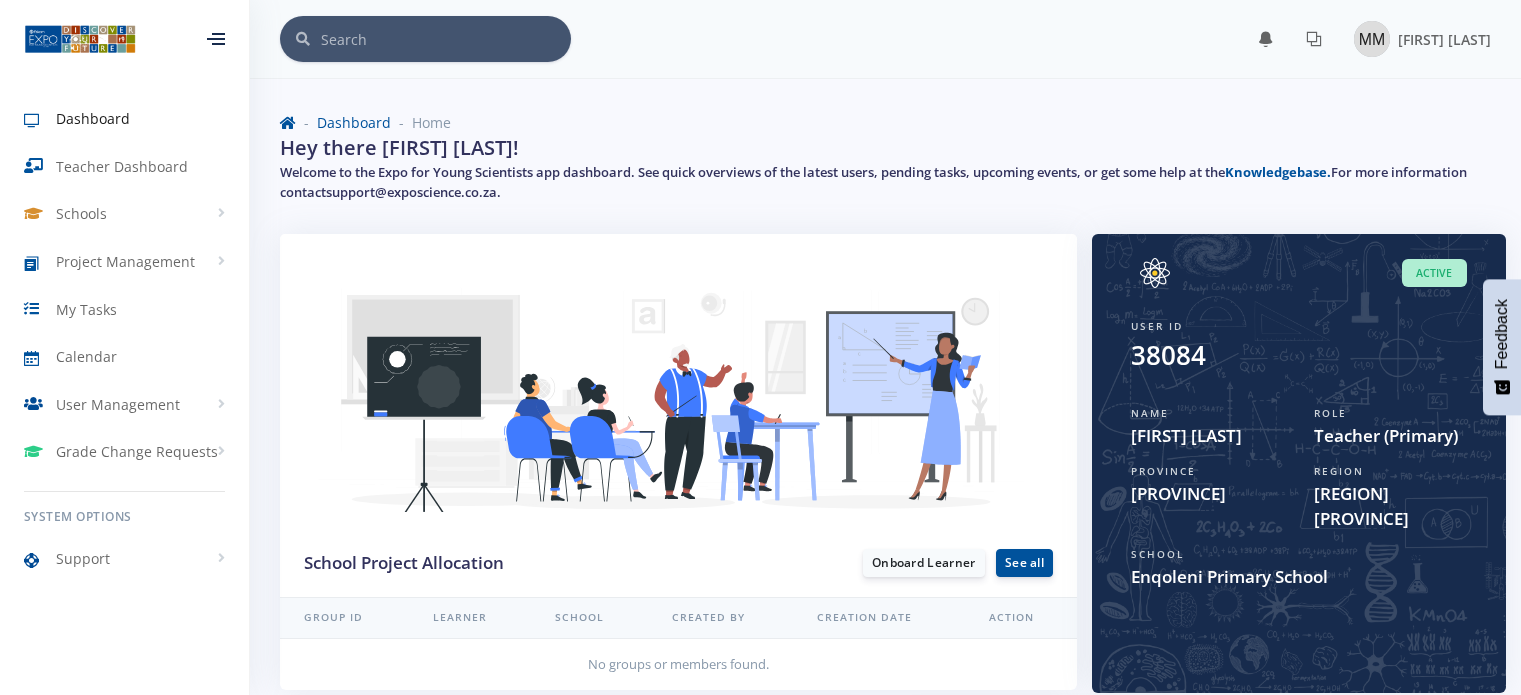 scroll, scrollTop: 620, scrollLeft: 0, axis: vertical 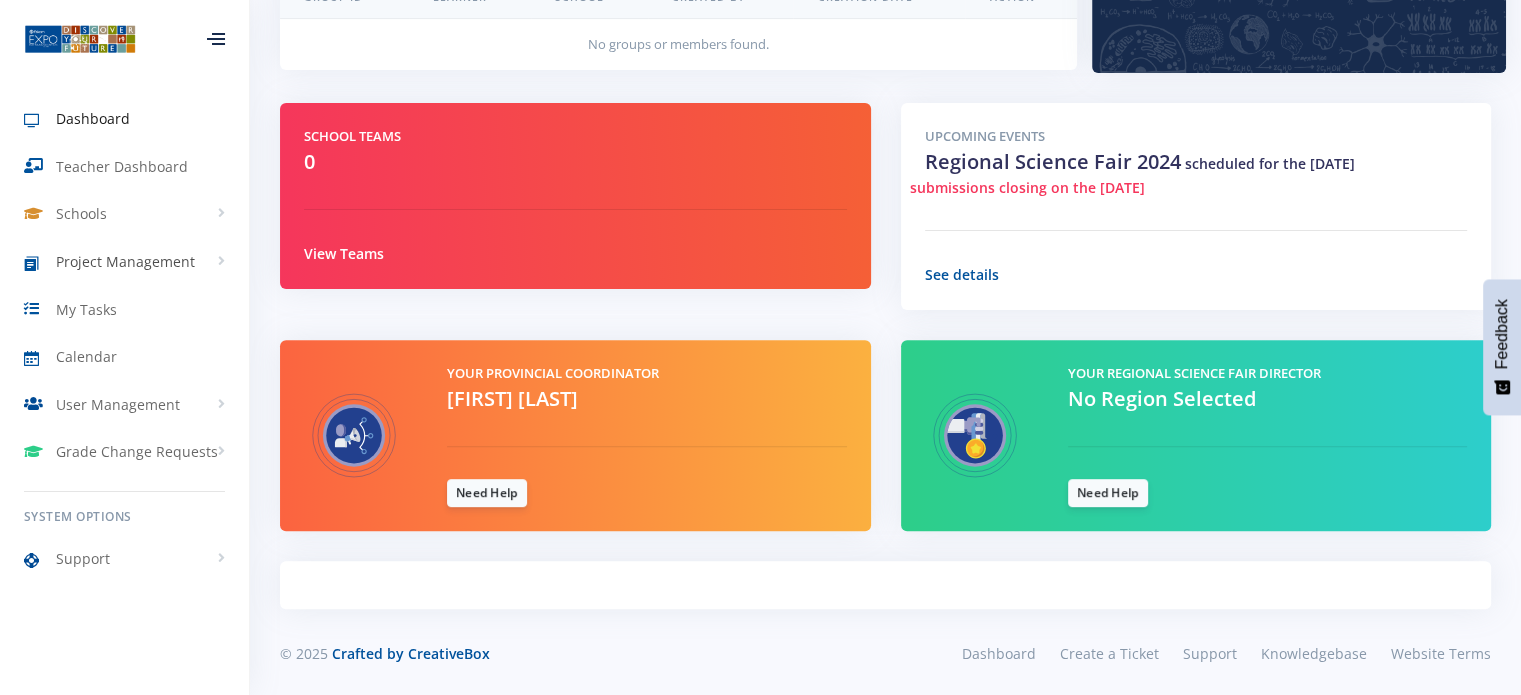 click on "Project Management" at bounding box center (124, 262) 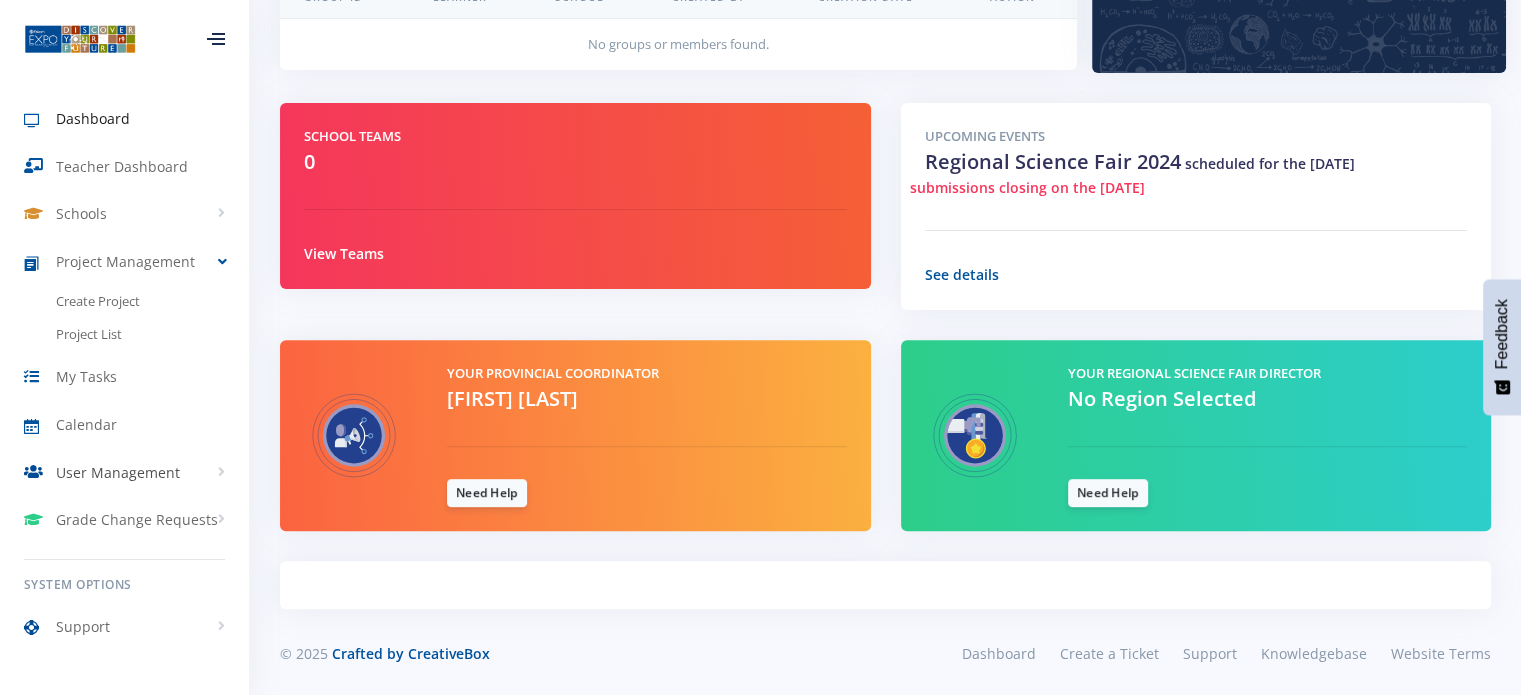 click on "User Management" at bounding box center [124, 472] 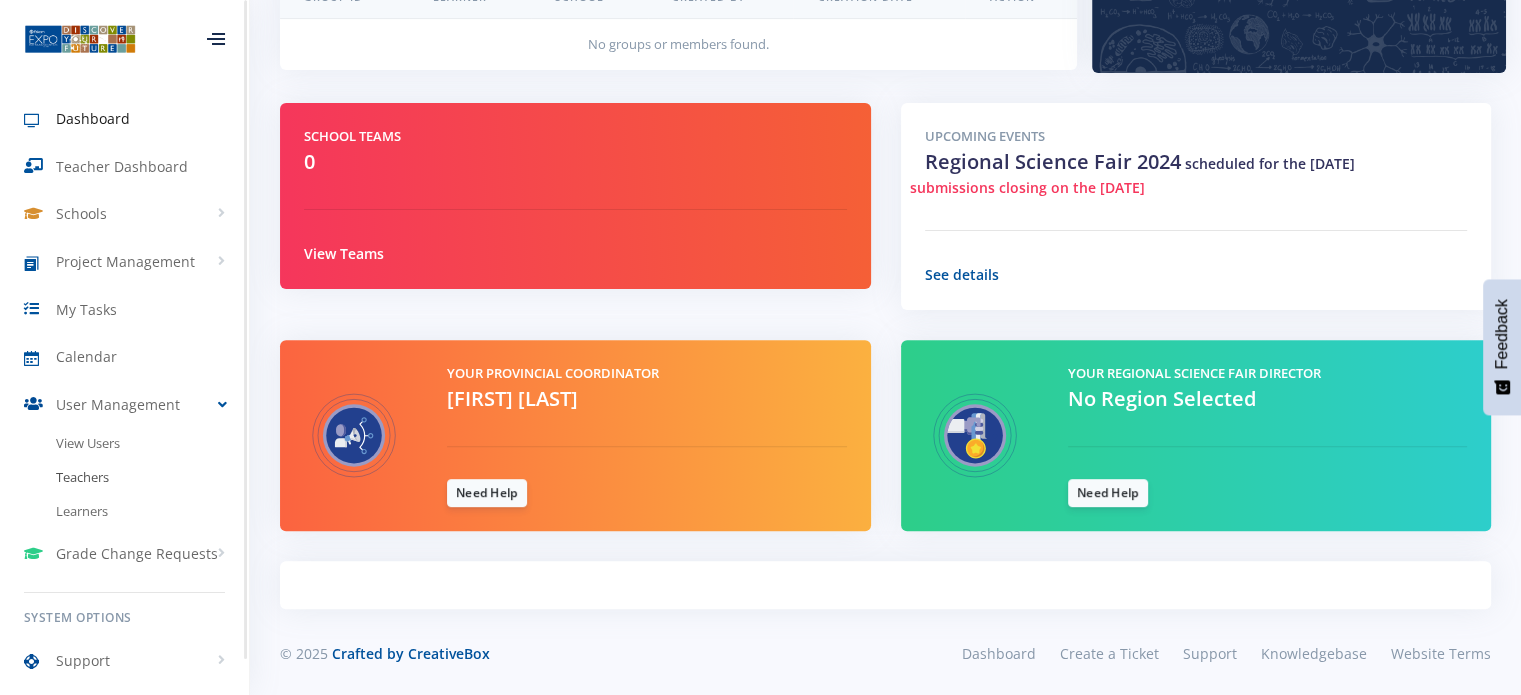 click on "Teachers" at bounding box center [124, 478] 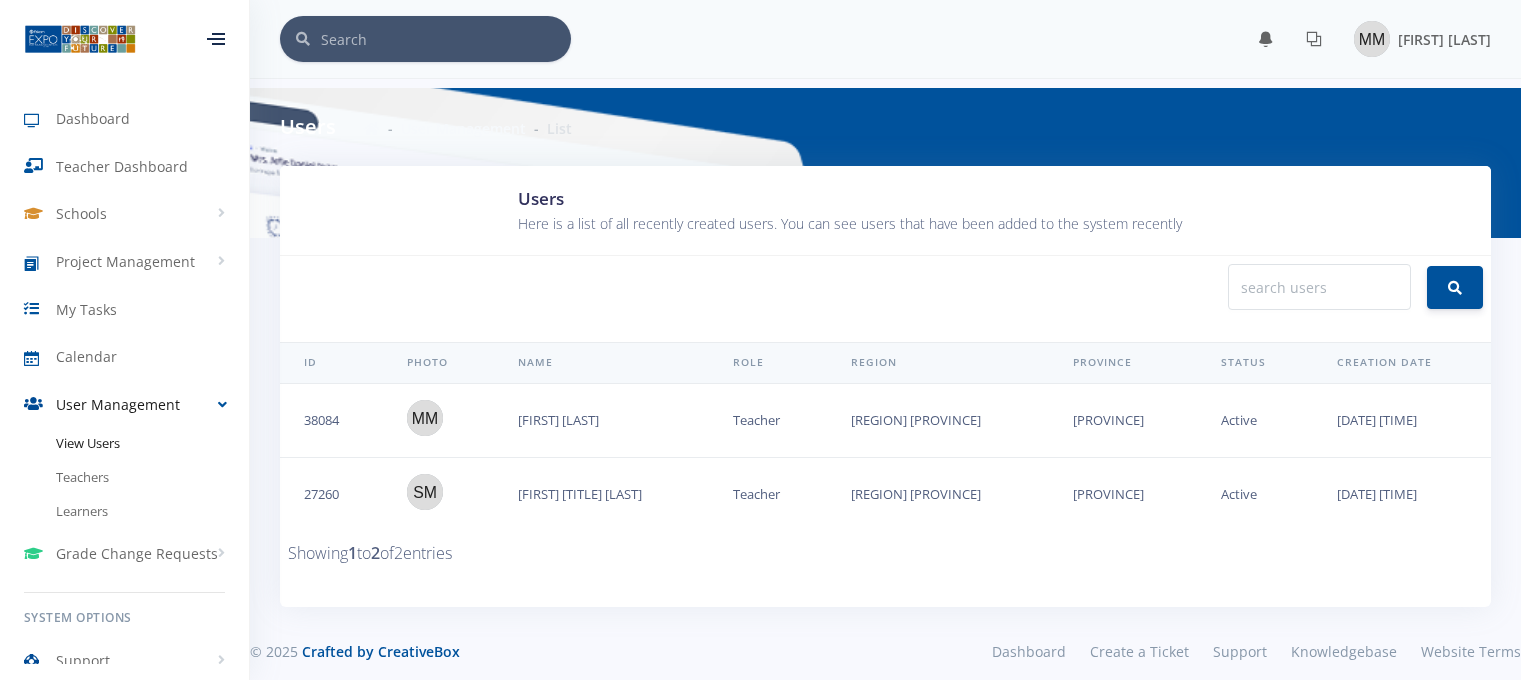 scroll, scrollTop: 0, scrollLeft: 0, axis: both 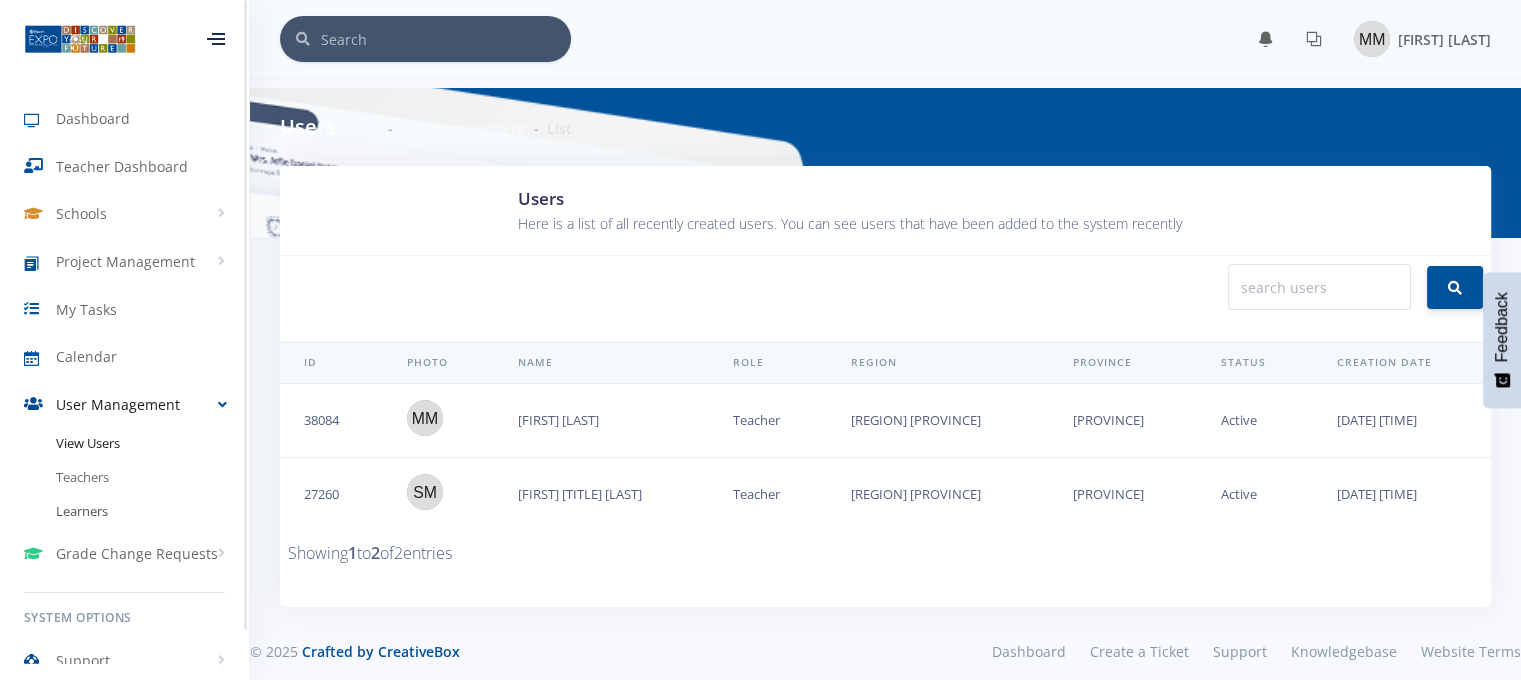 click on "Learners" at bounding box center (124, 512) 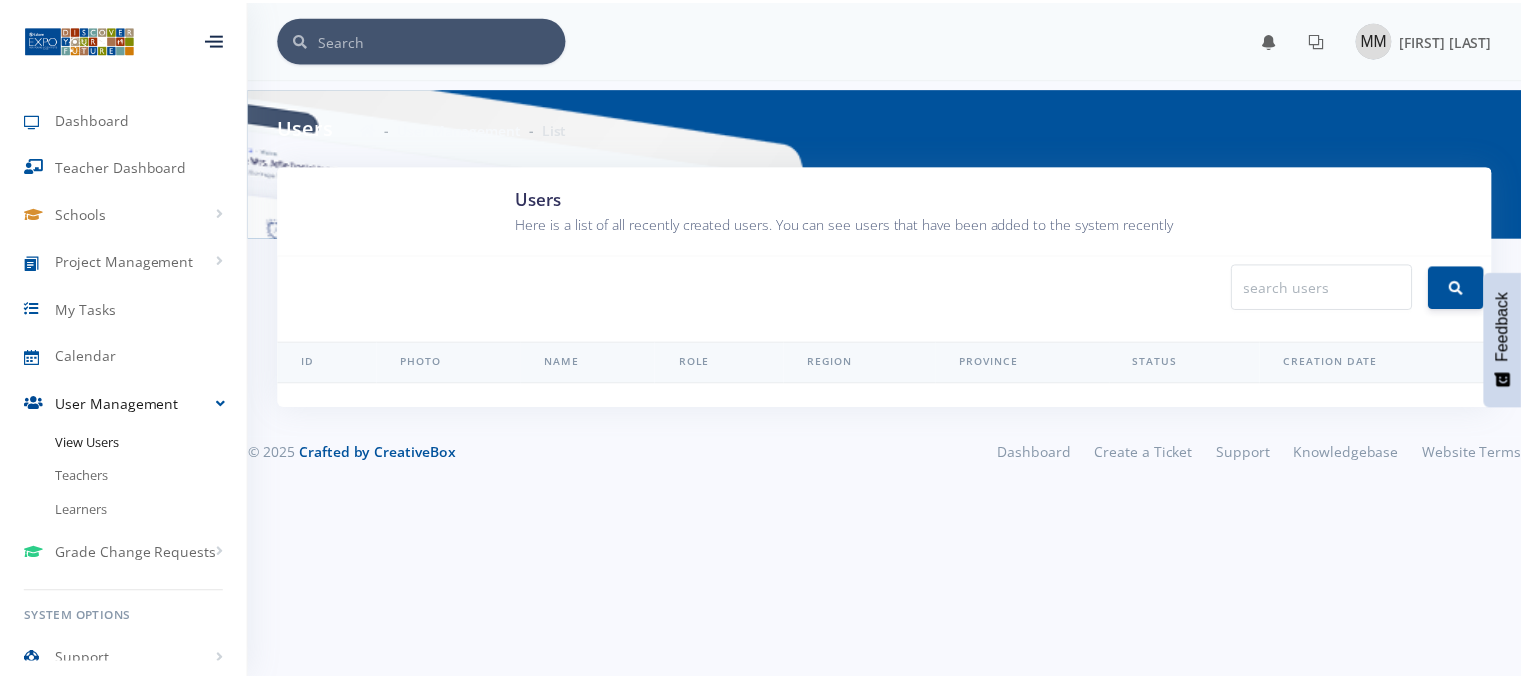 scroll, scrollTop: 0, scrollLeft: 0, axis: both 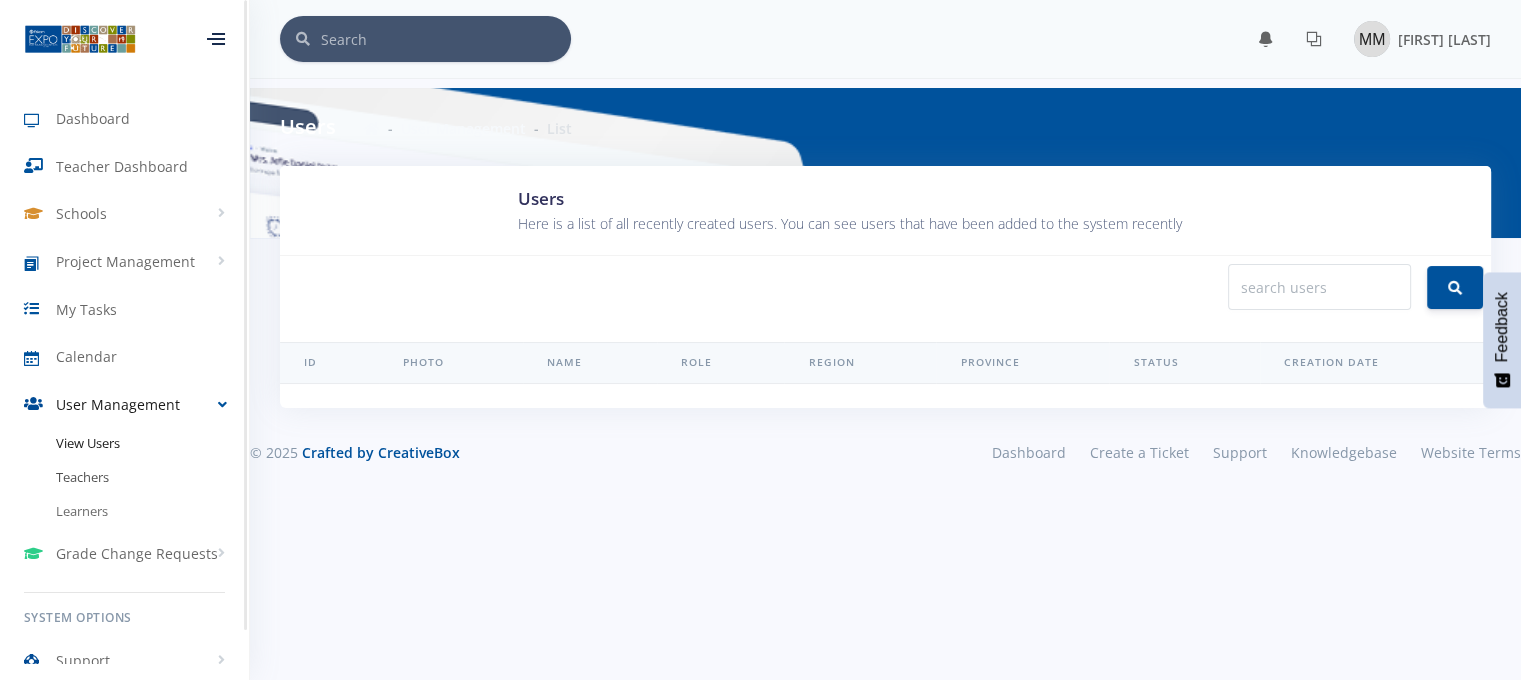 click on "Teachers" at bounding box center [124, 478] 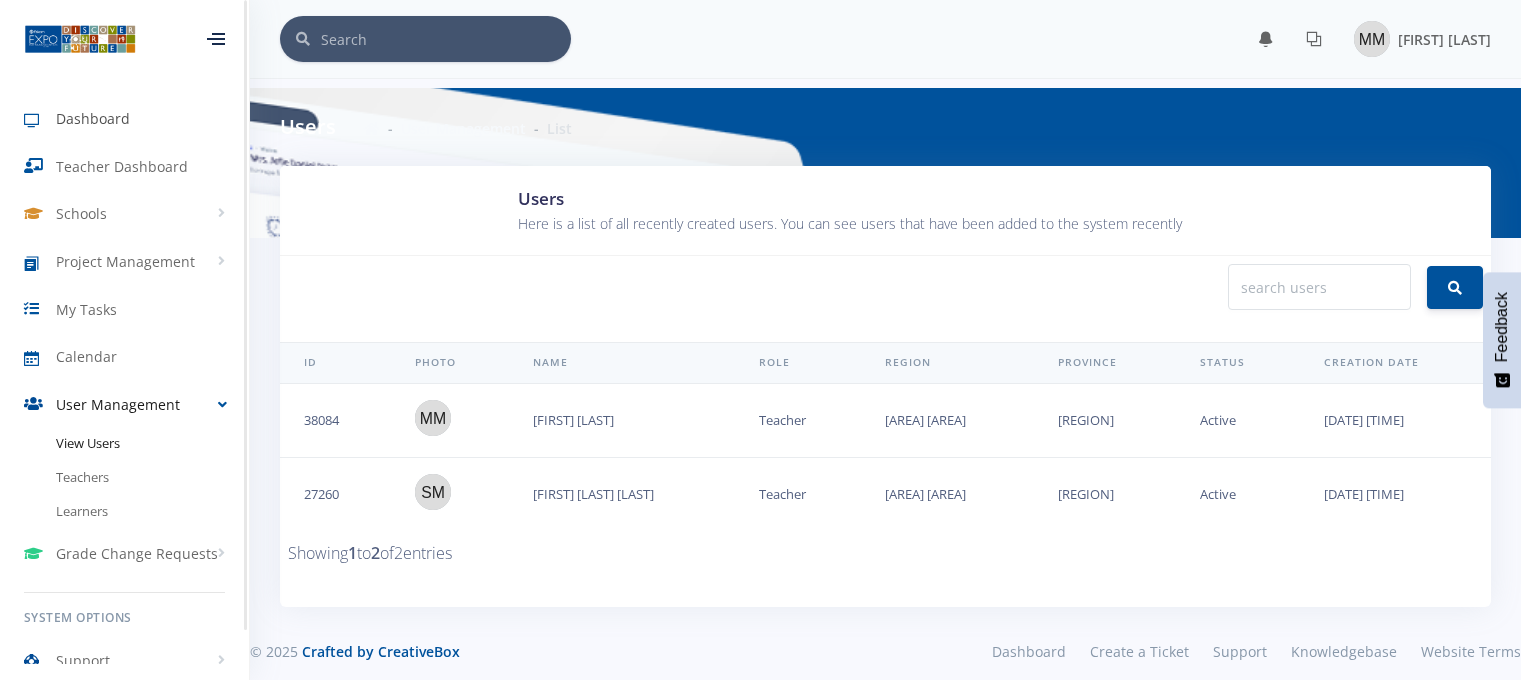 scroll, scrollTop: 0, scrollLeft: 0, axis: both 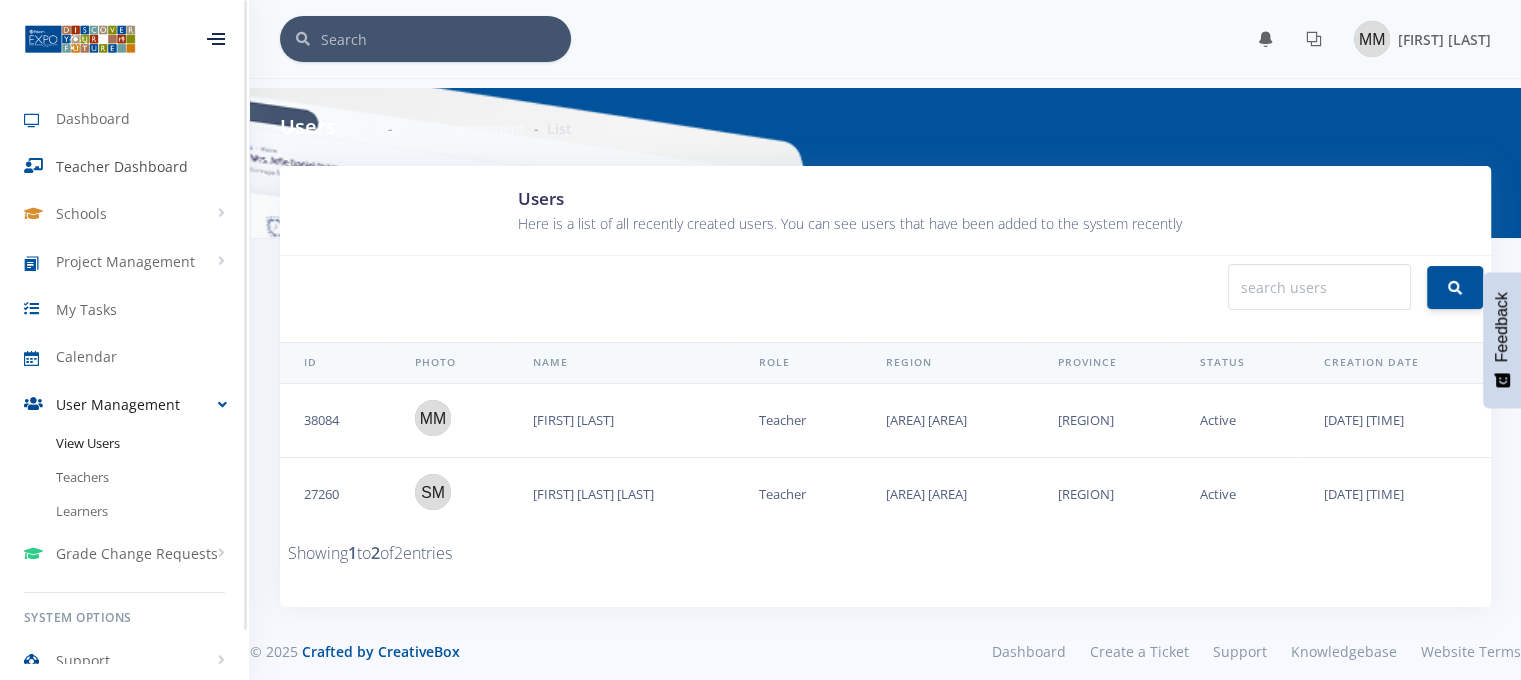 click on "Teacher Dashboard" at bounding box center (122, 166) 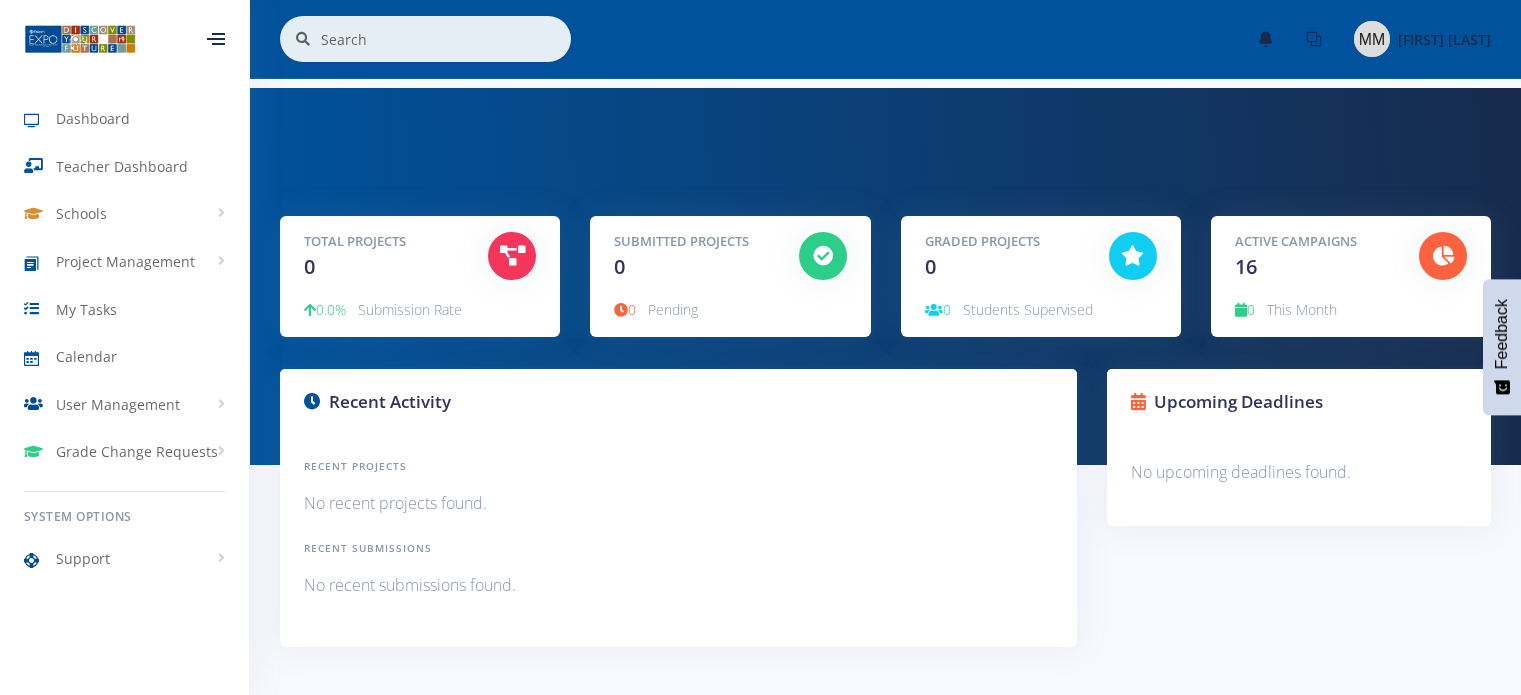 scroll, scrollTop: 0, scrollLeft: 0, axis: both 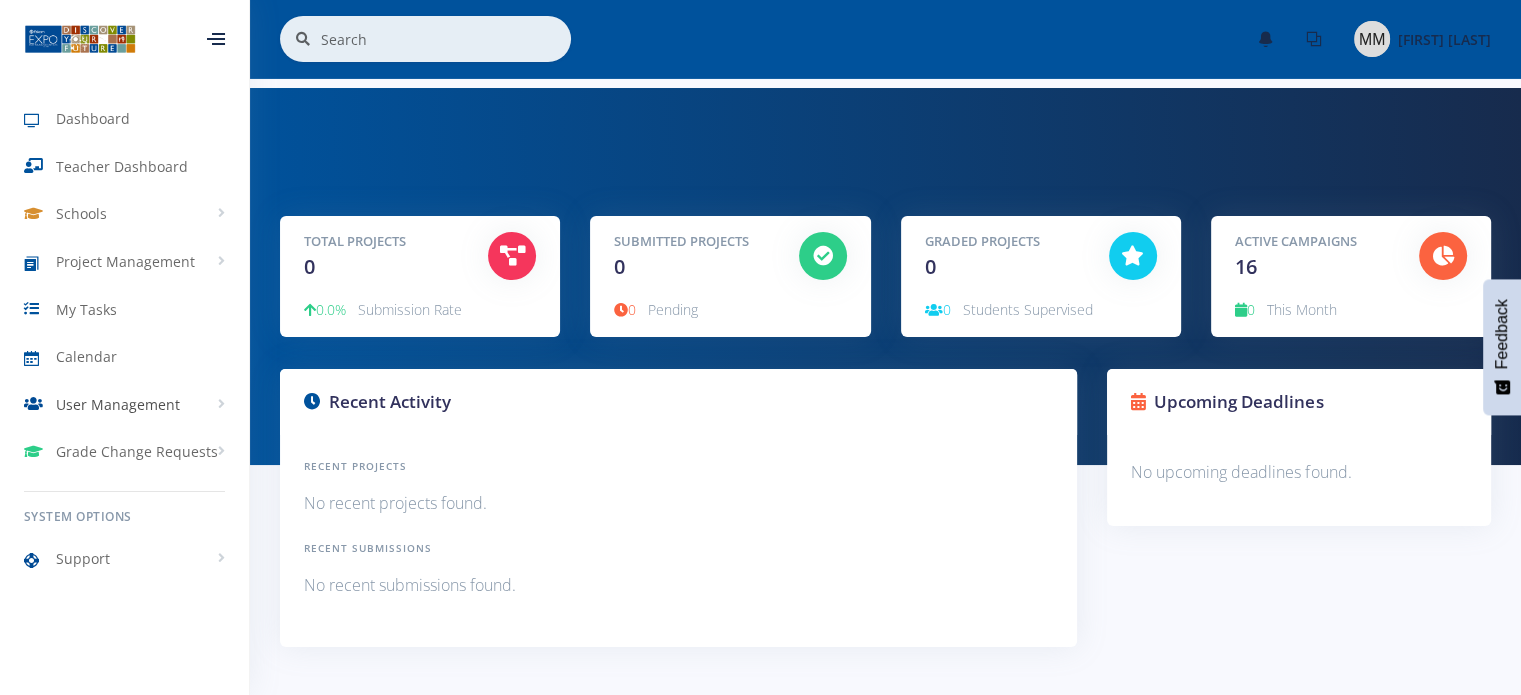 click on "User Management" at bounding box center [124, 405] 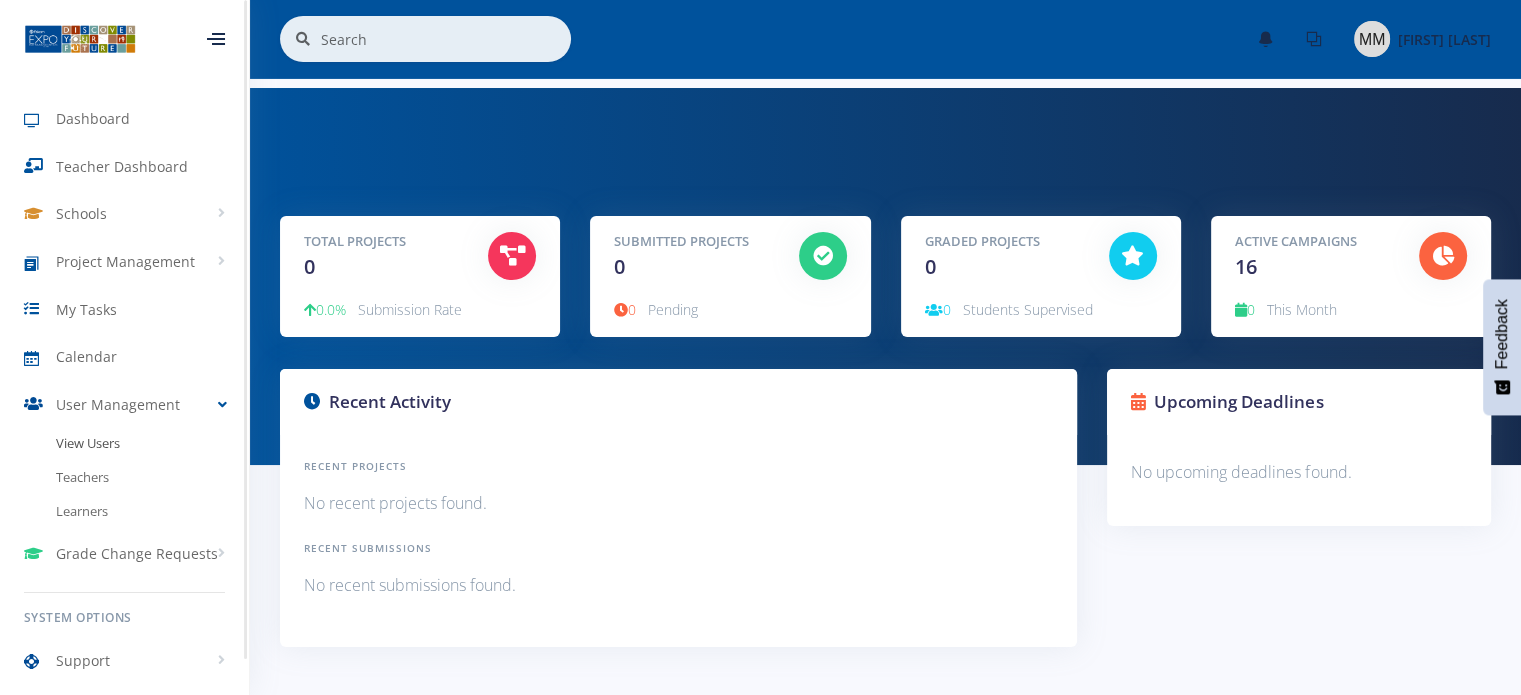 click on "View Users" at bounding box center (124, 444) 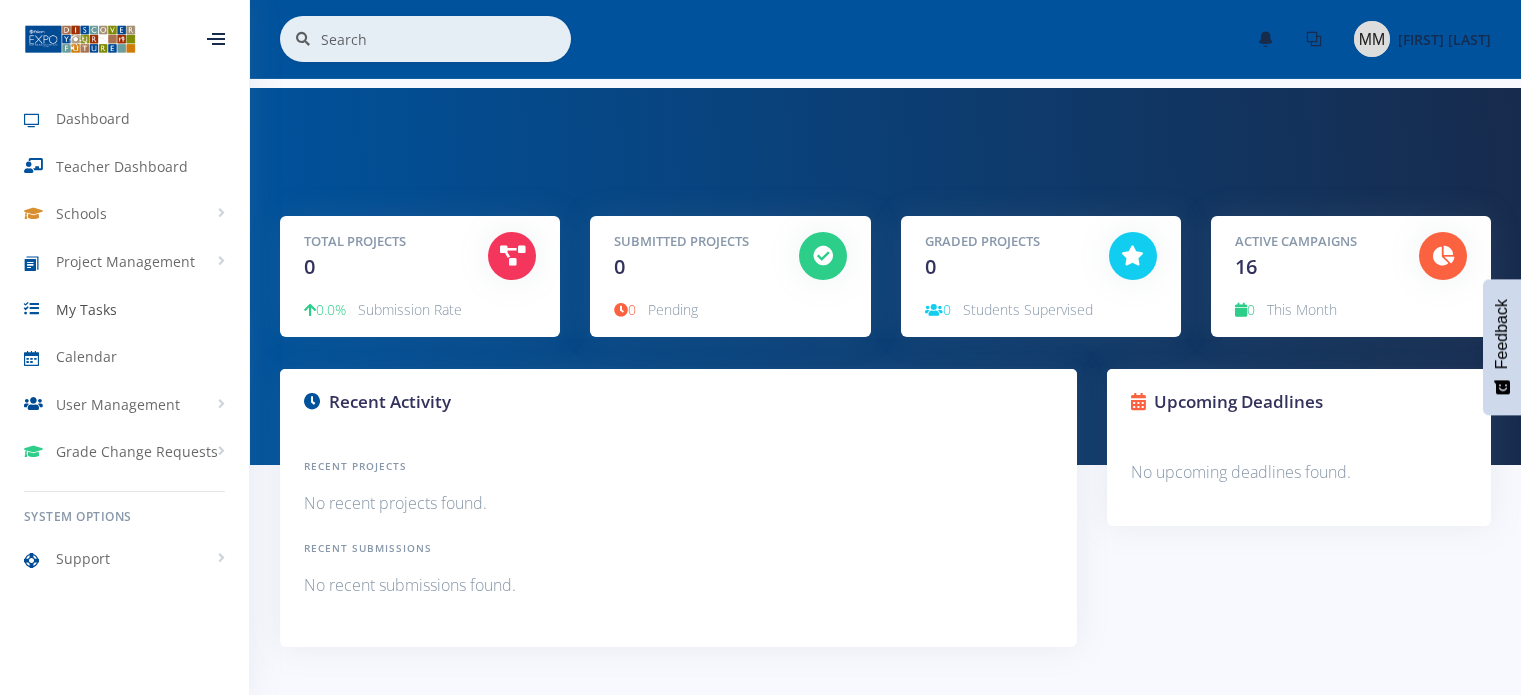 scroll, scrollTop: 0, scrollLeft: 0, axis: both 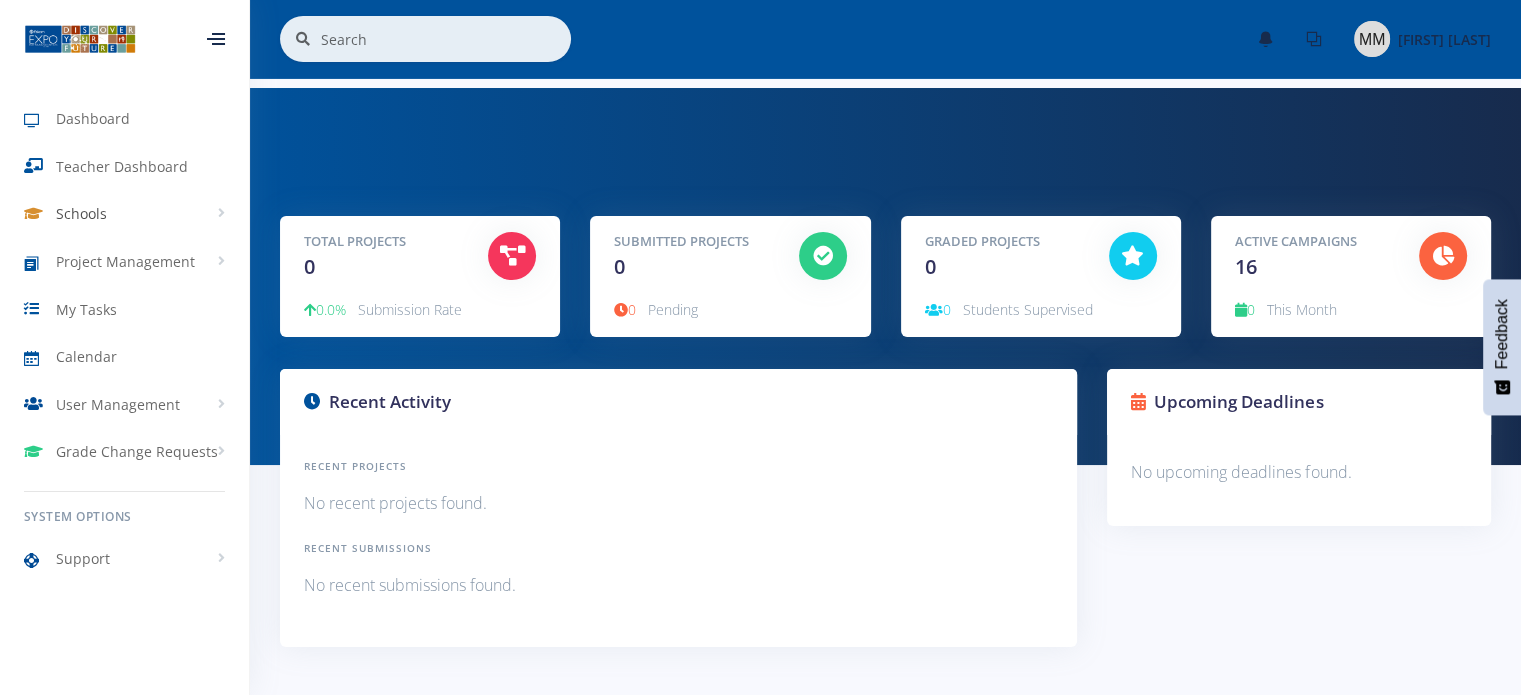 click on "Schools" at bounding box center [124, 214] 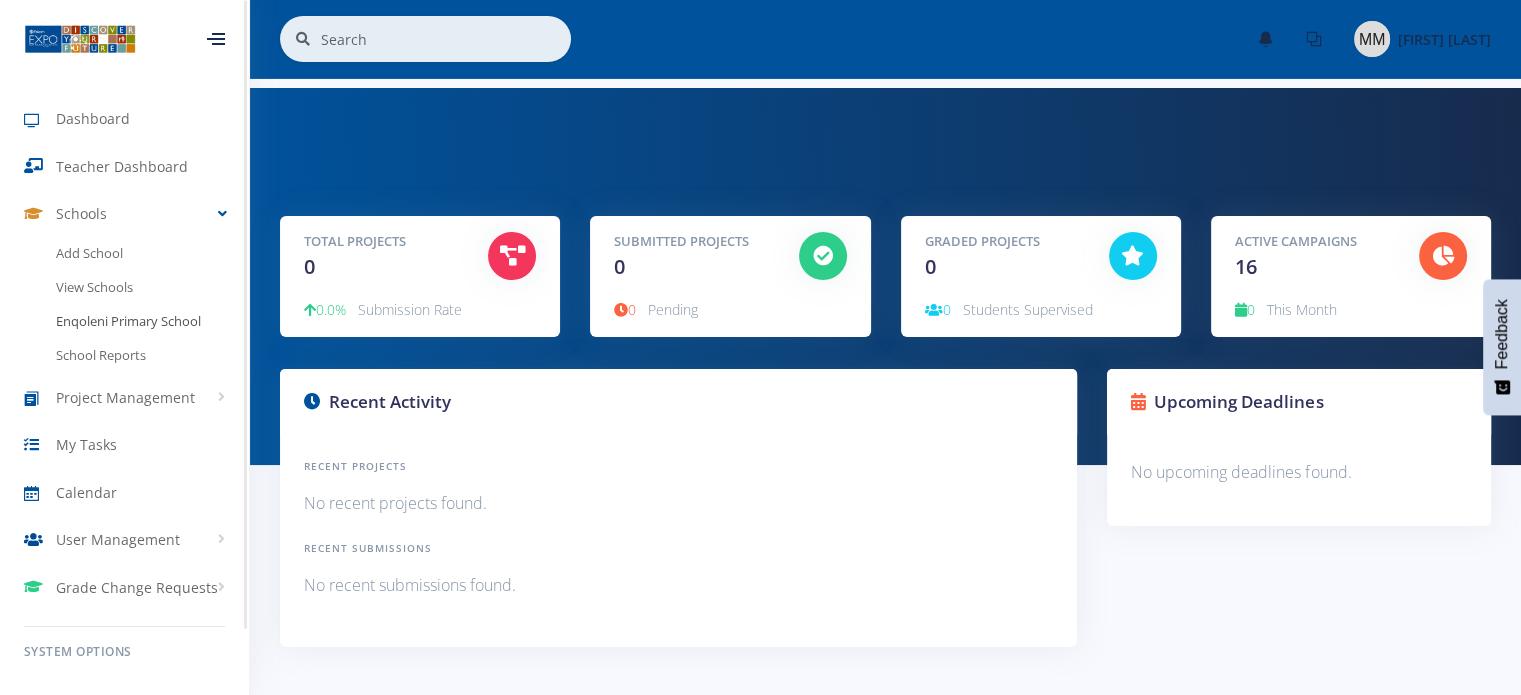 click on "Enqoleni Primary School" at bounding box center [124, 322] 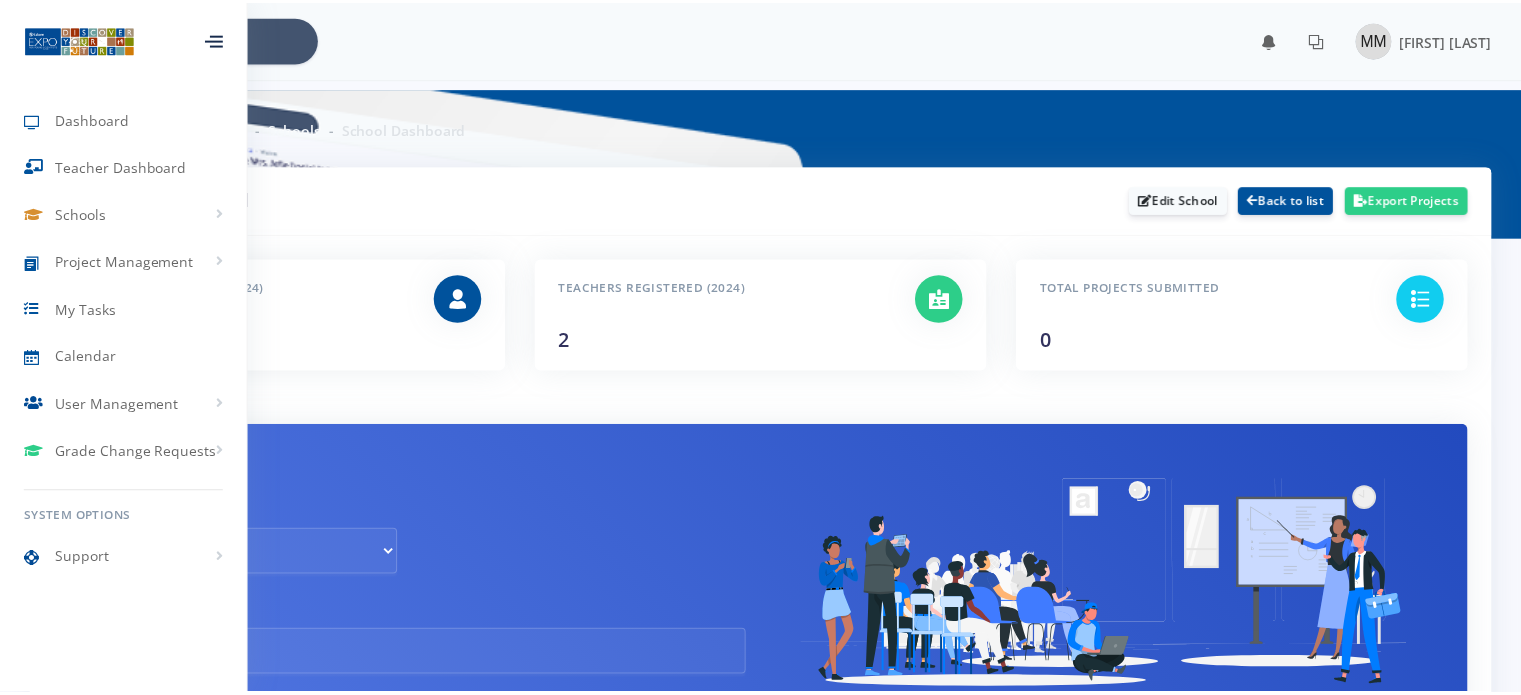 scroll, scrollTop: 0, scrollLeft: 0, axis: both 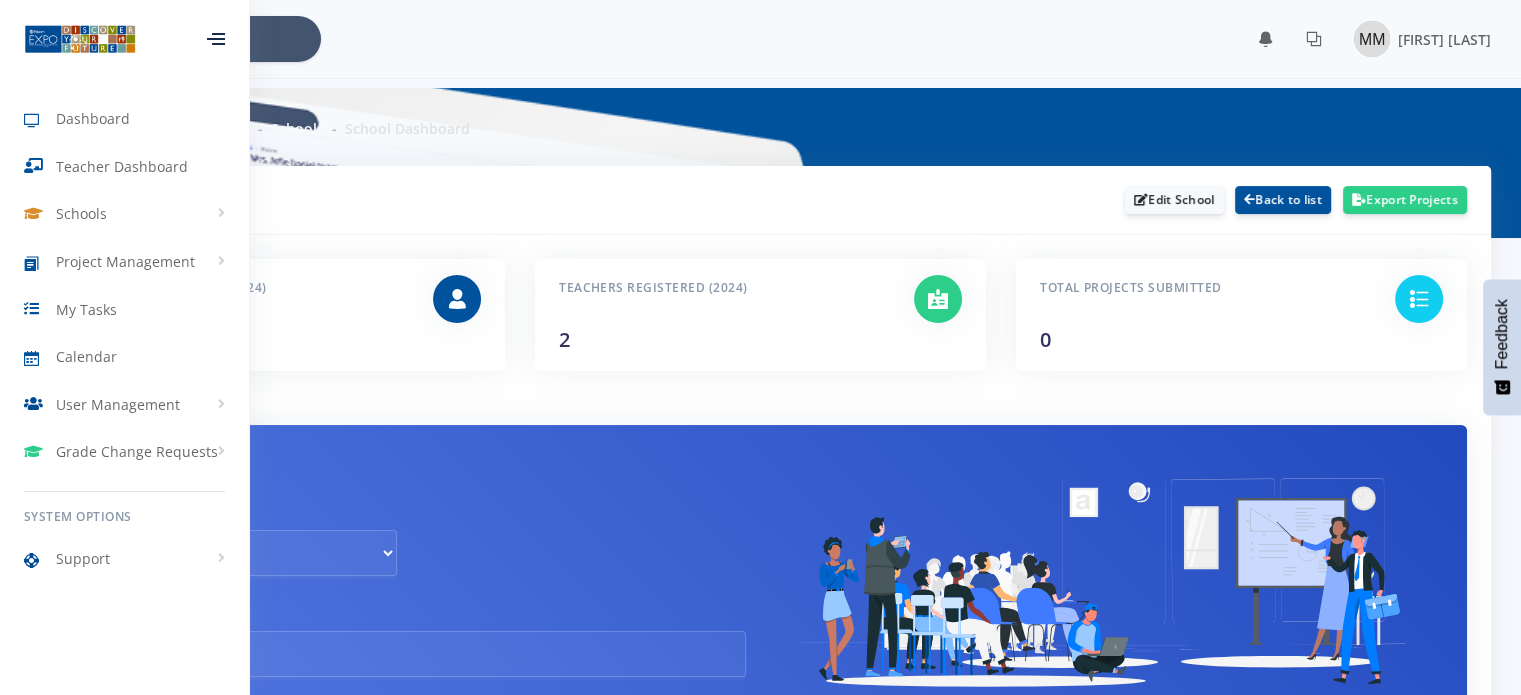 click at bounding box center (218, 34) 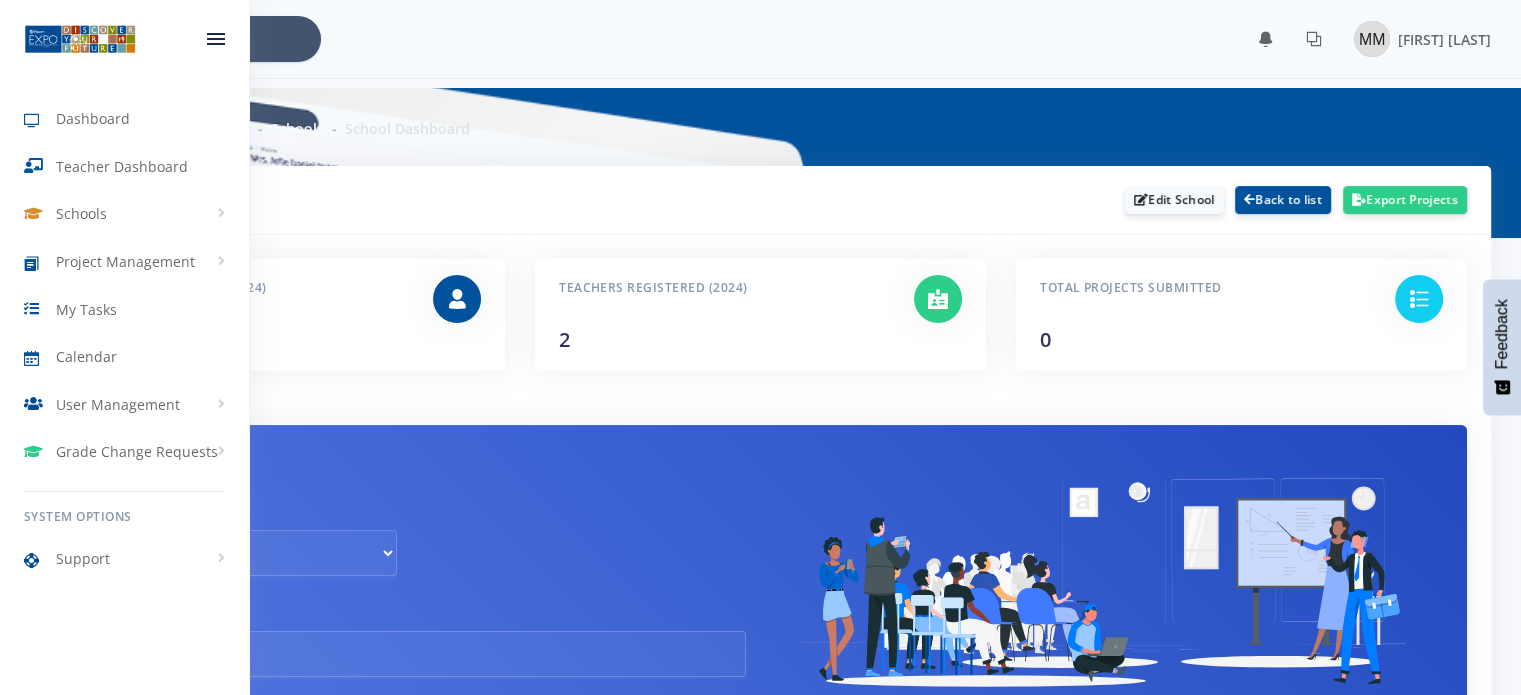 click at bounding box center (216, 39) 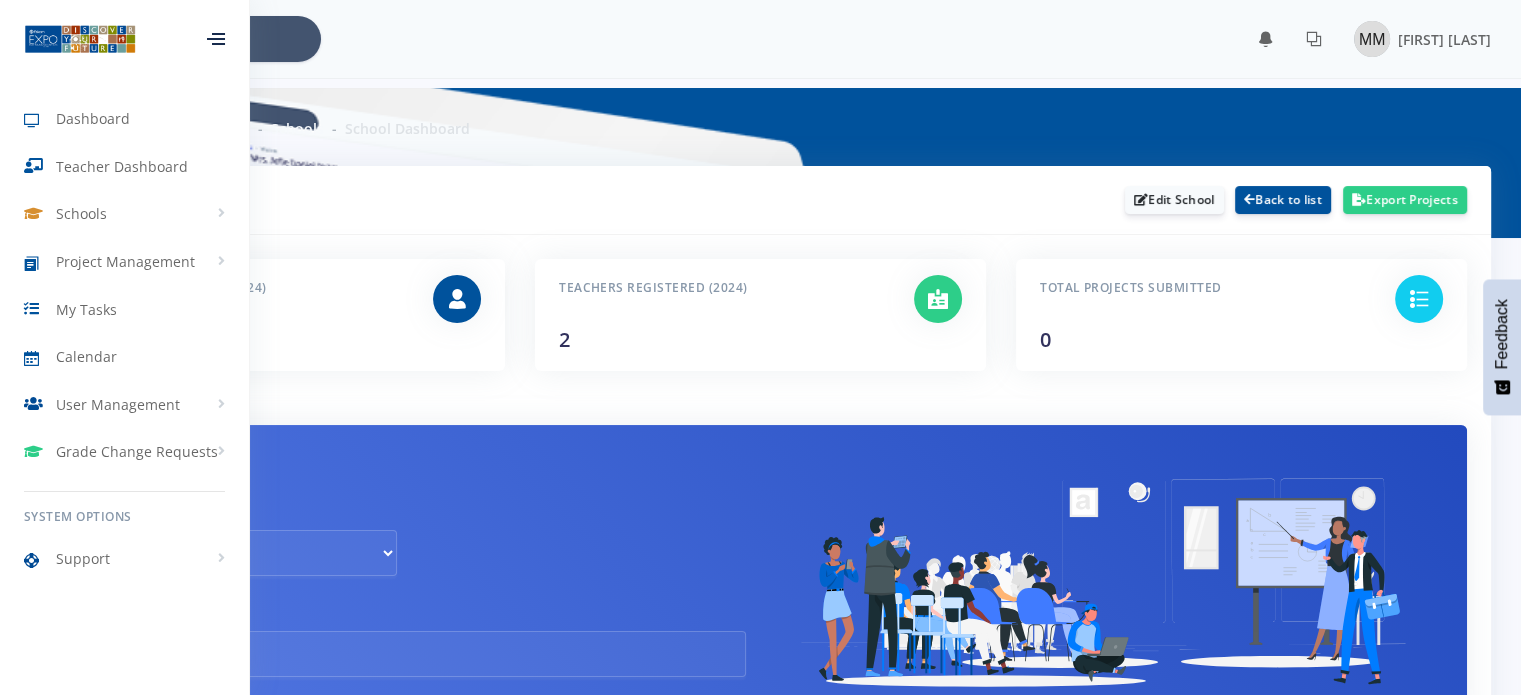 click on "×
You have  0
notifications.
View all" at bounding box center [760, 39] 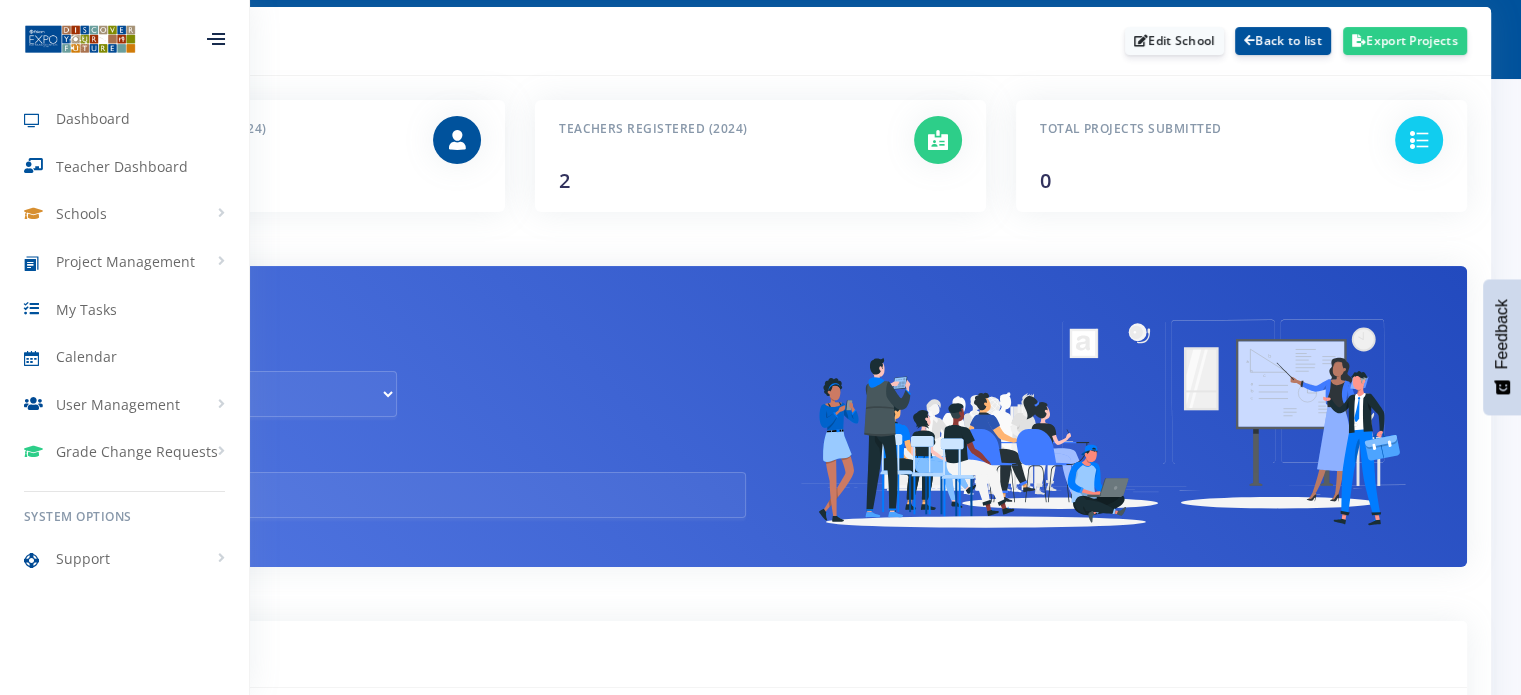 scroll, scrollTop: 171, scrollLeft: 0, axis: vertical 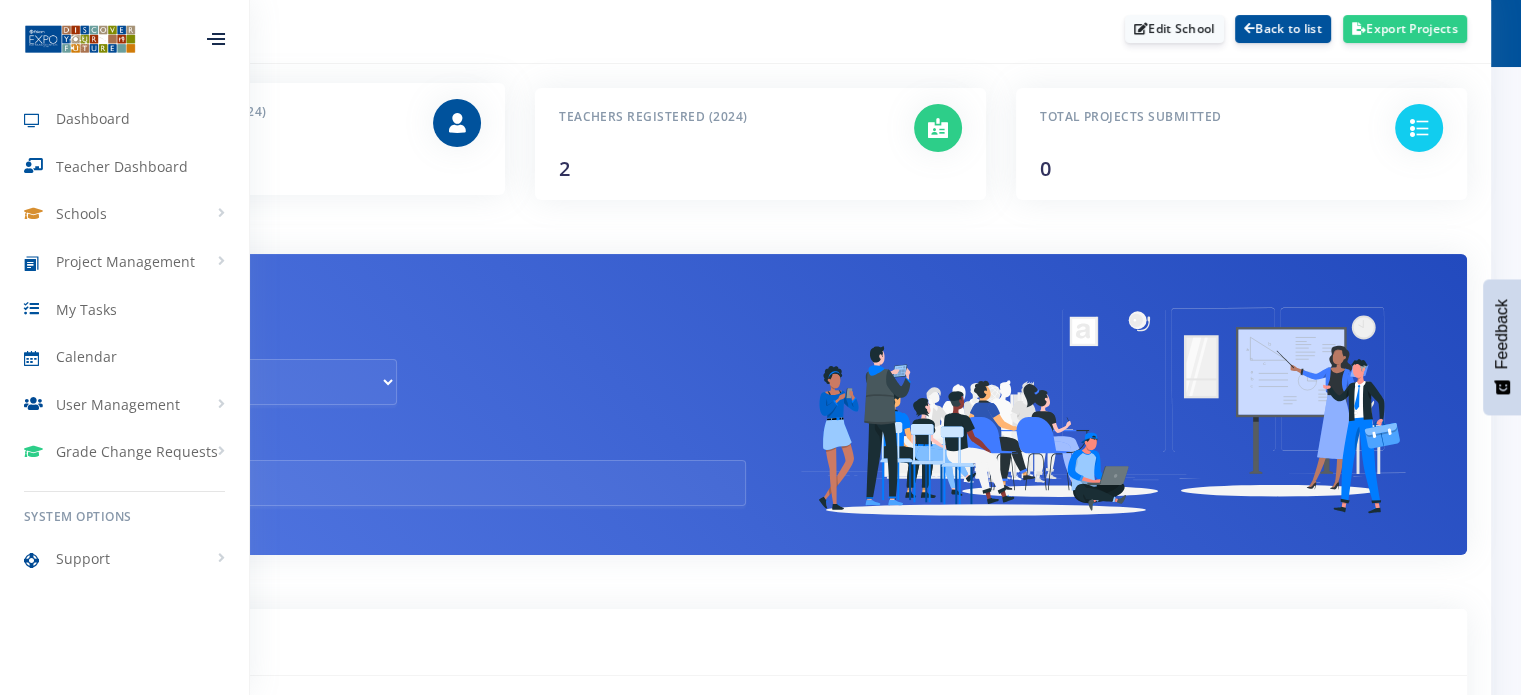 click at bounding box center (457, 123) 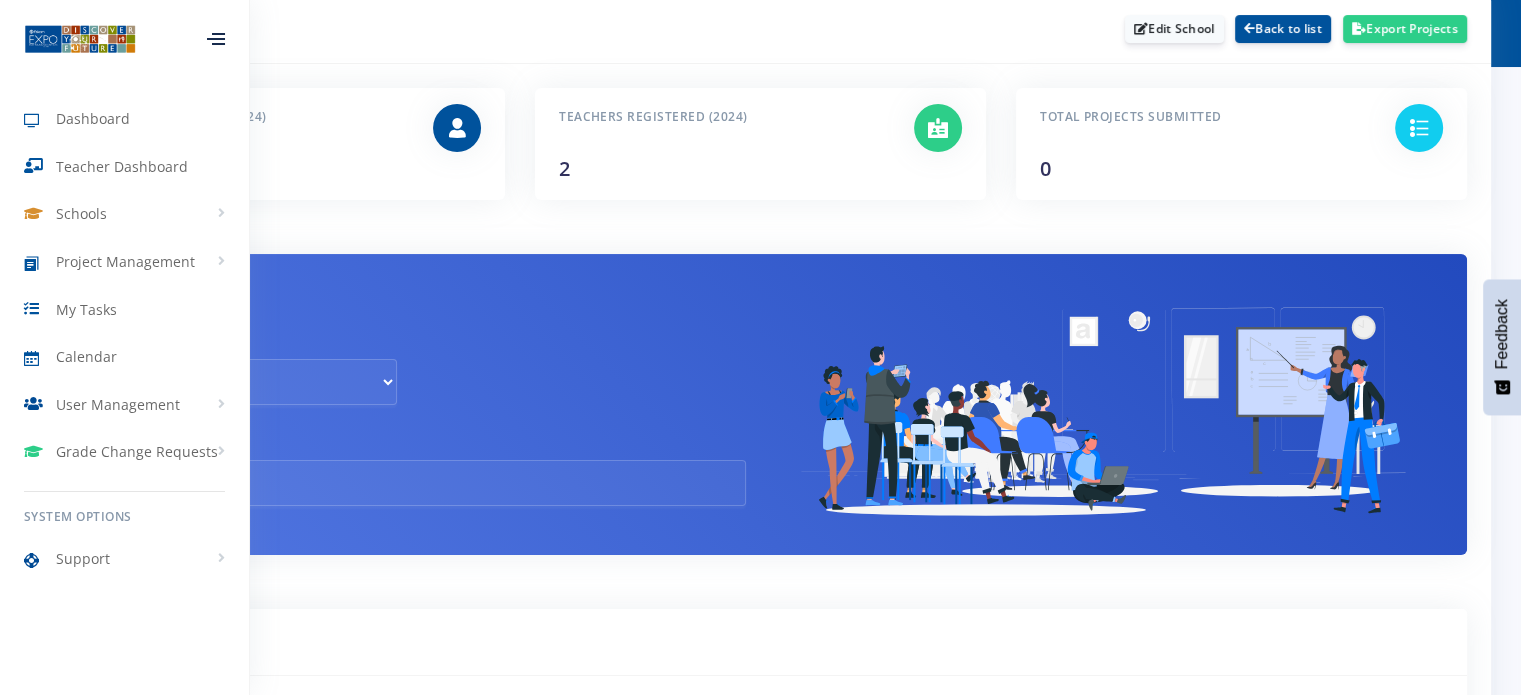 drag, startPoint x: 1050, startPoint y: 660, endPoint x: 1228, endPoint y: 679, distance: 179.01117 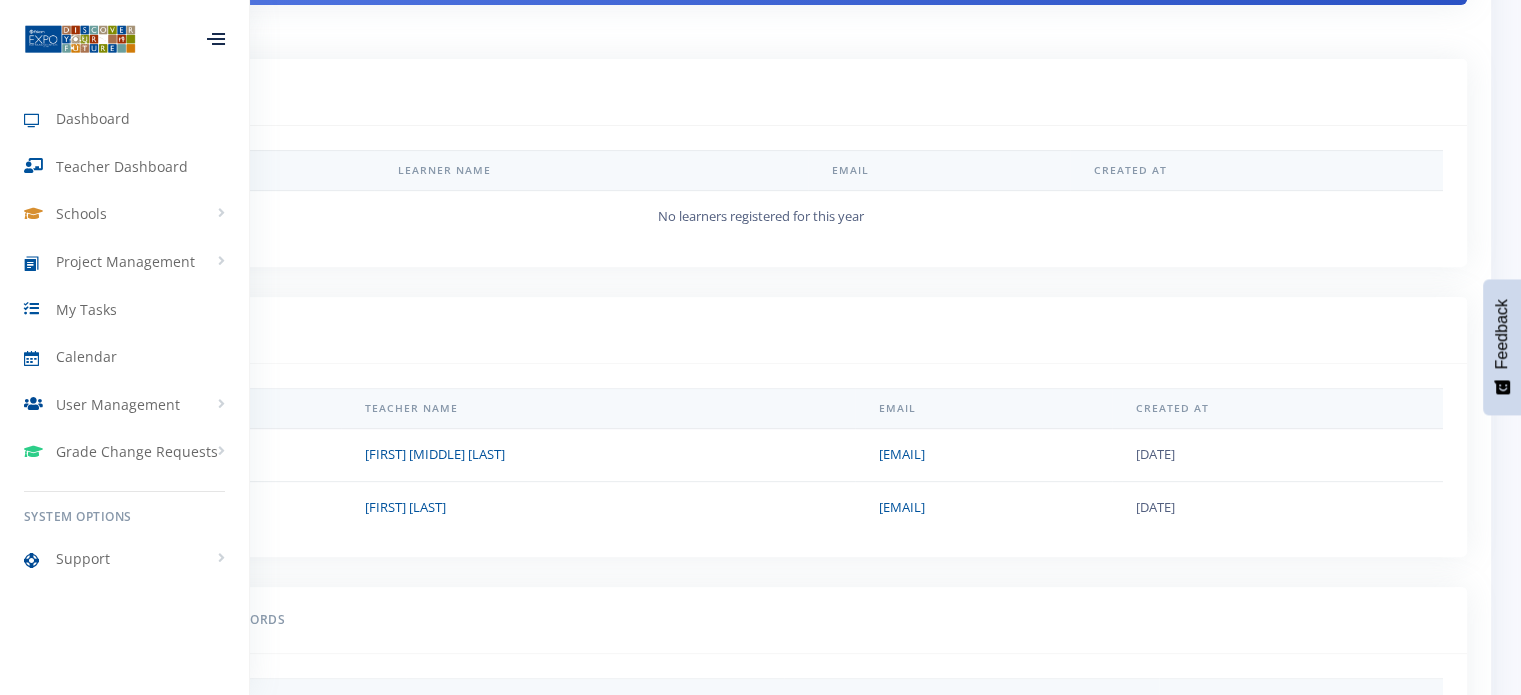 scroll, scrollTop: 719, scrollLeft: 0, axis: vertical 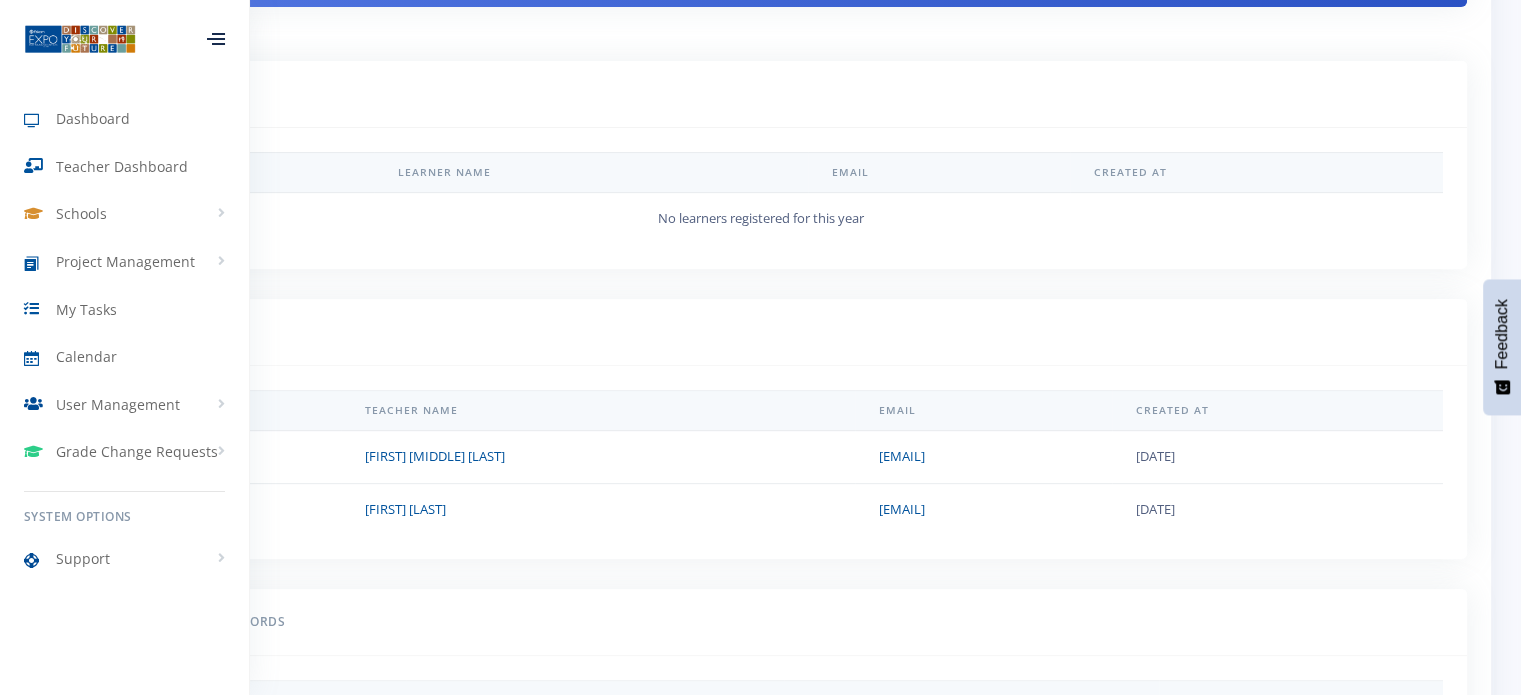 click on "User ID
Learner Name
Email
Created At
No learners registered for this year" at bounding box center (760, 198) 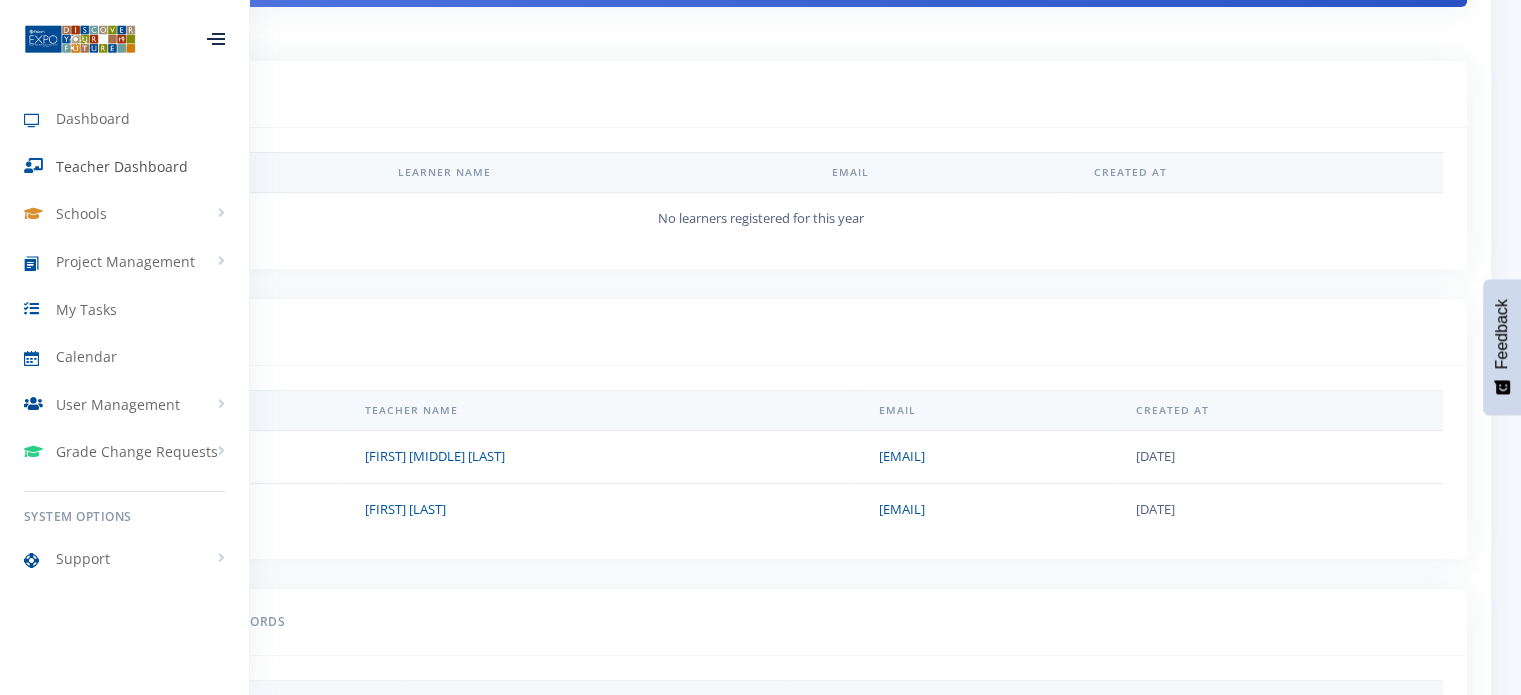 click on "Teacher Dashboard" at bounding box center [124, 167] 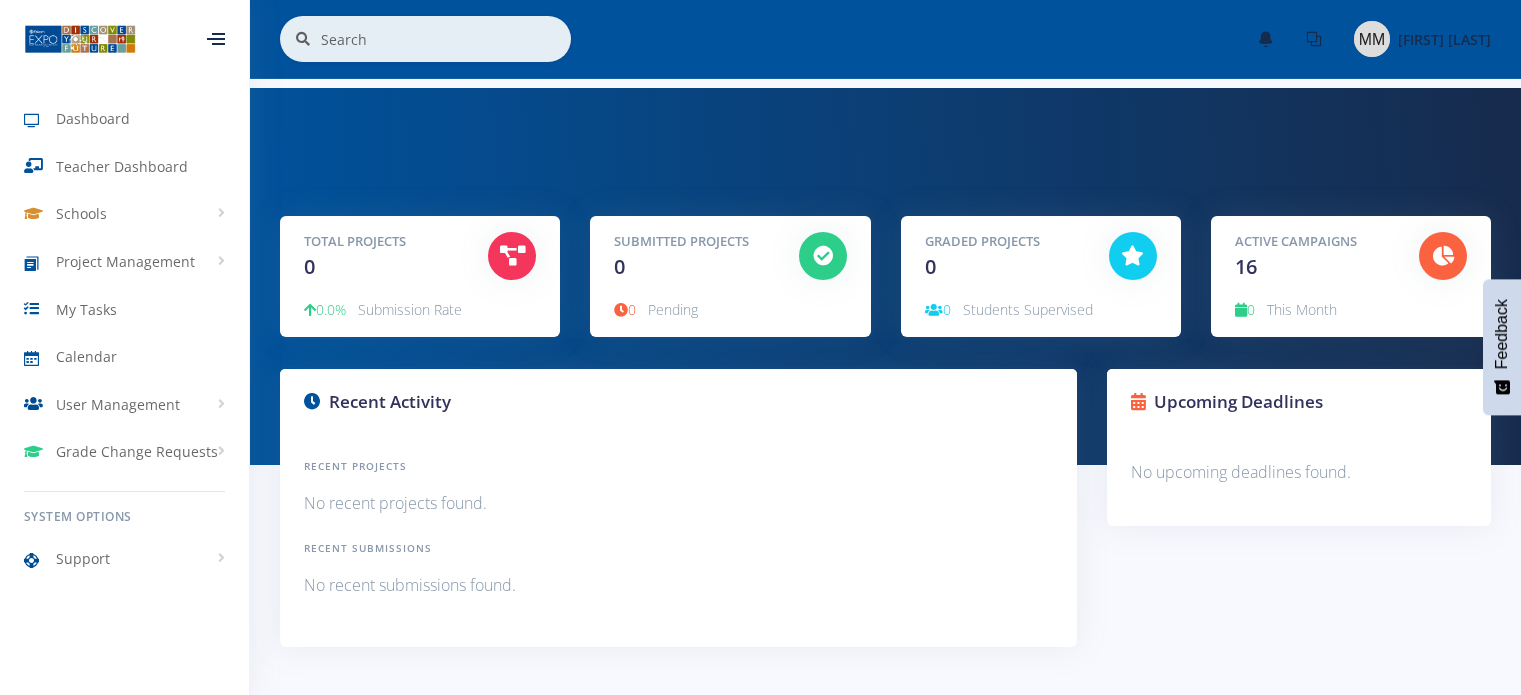 scroll, scrollTop: 0, scrollLeft: 0, axis: both 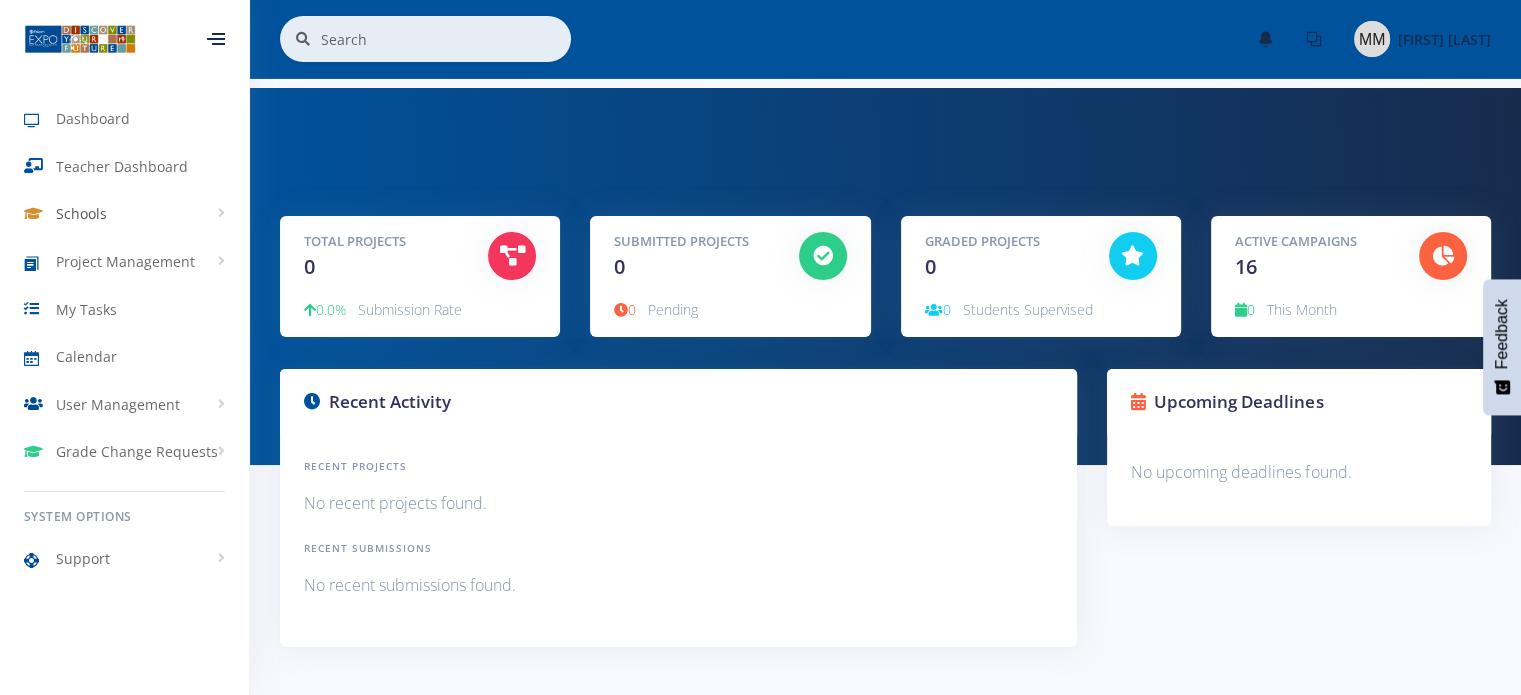 click on "Schools" at bounding box center [124, 214] 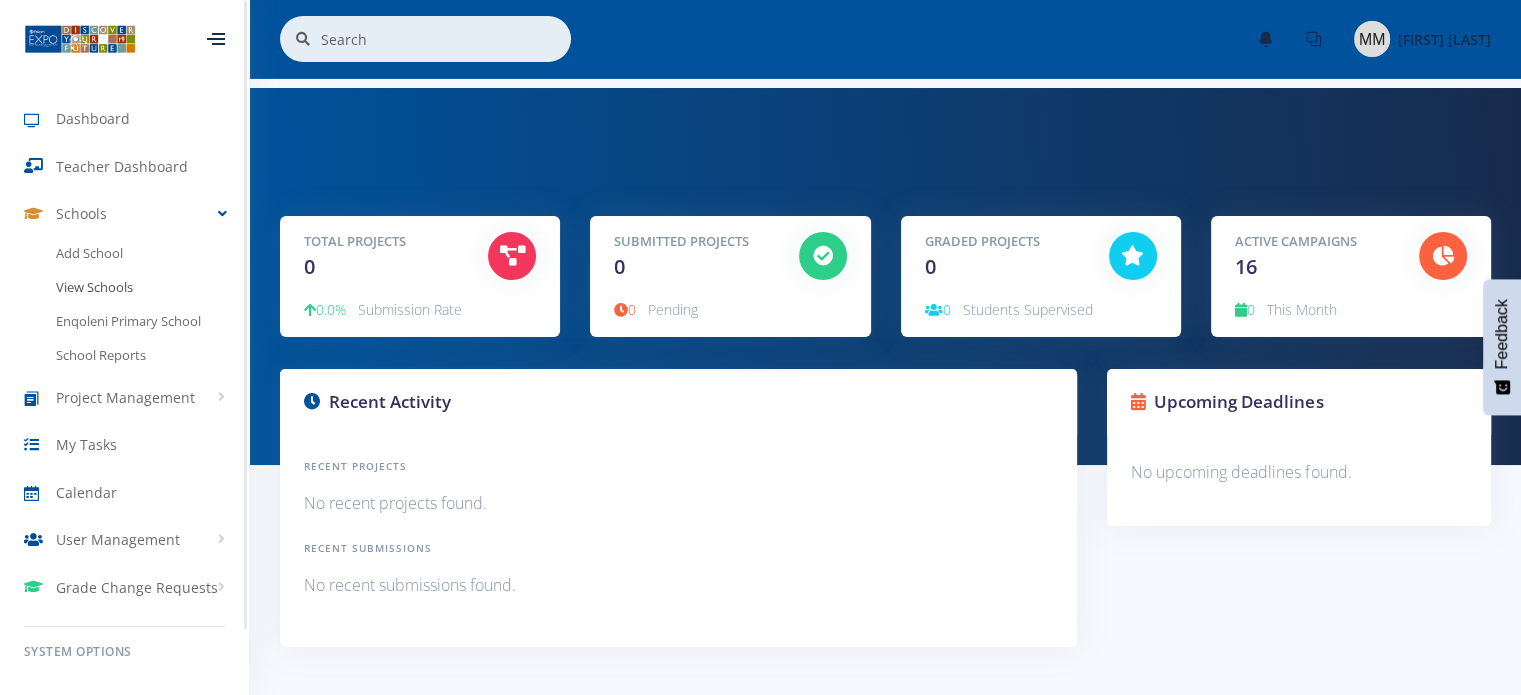 click on "View Schools" at bounding box center (124, 288) 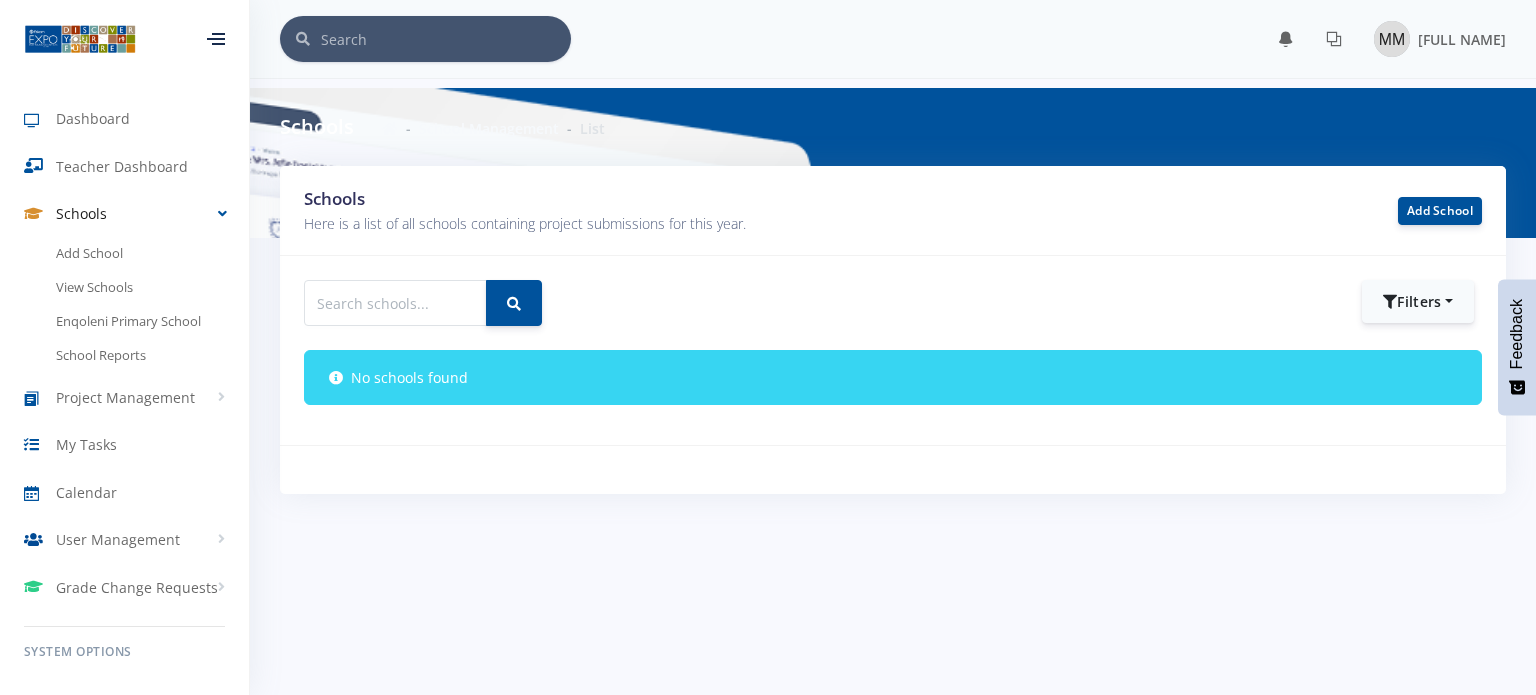 scroll, scrollTop: 0, scrollLeft: 0, axis: both 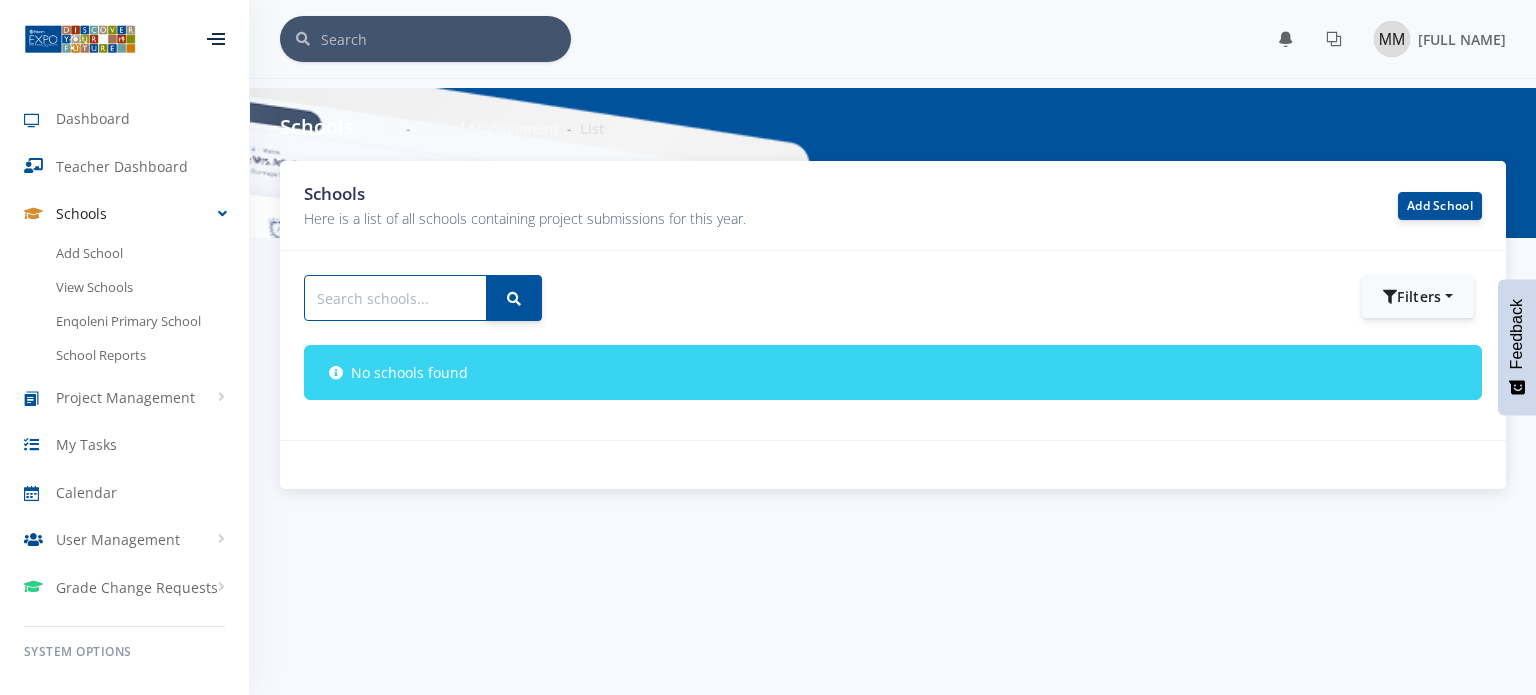 click at bounding box center (395, 298) 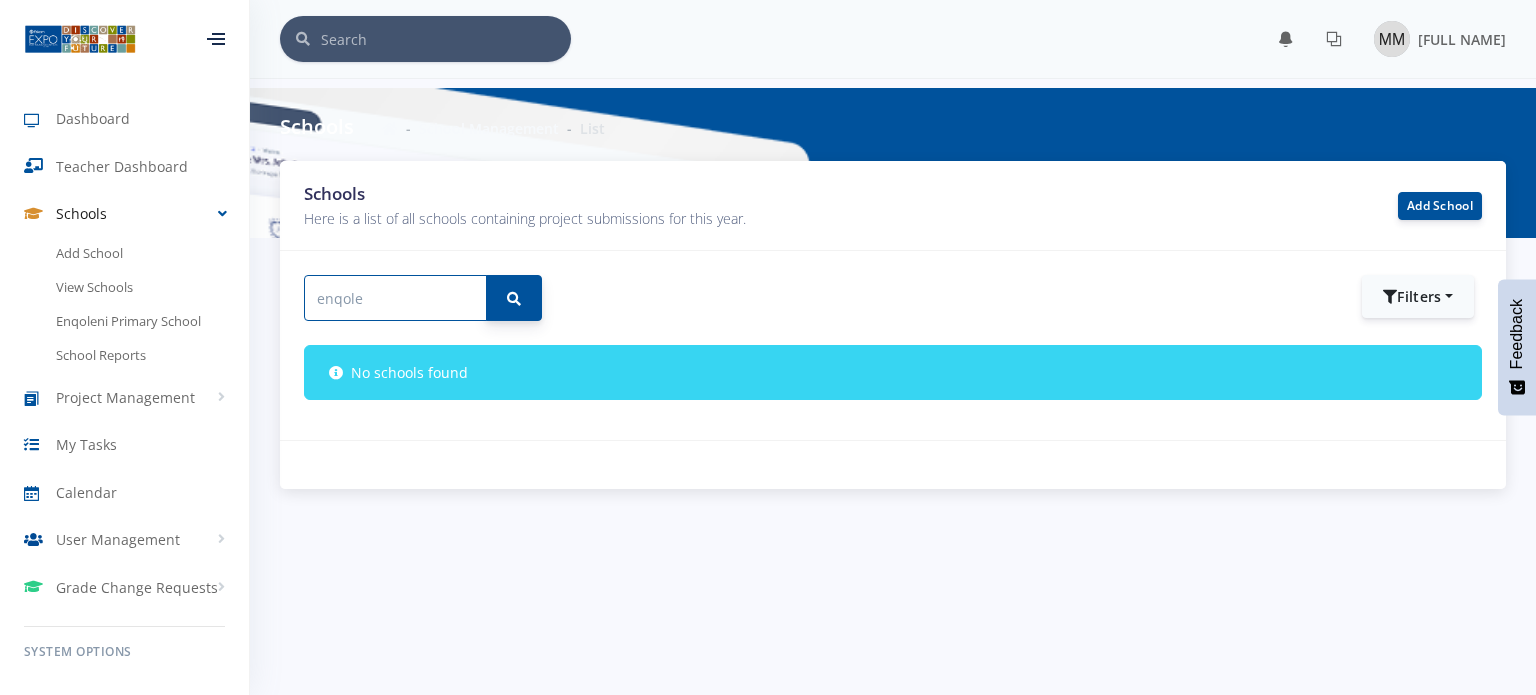 type on "enqole" 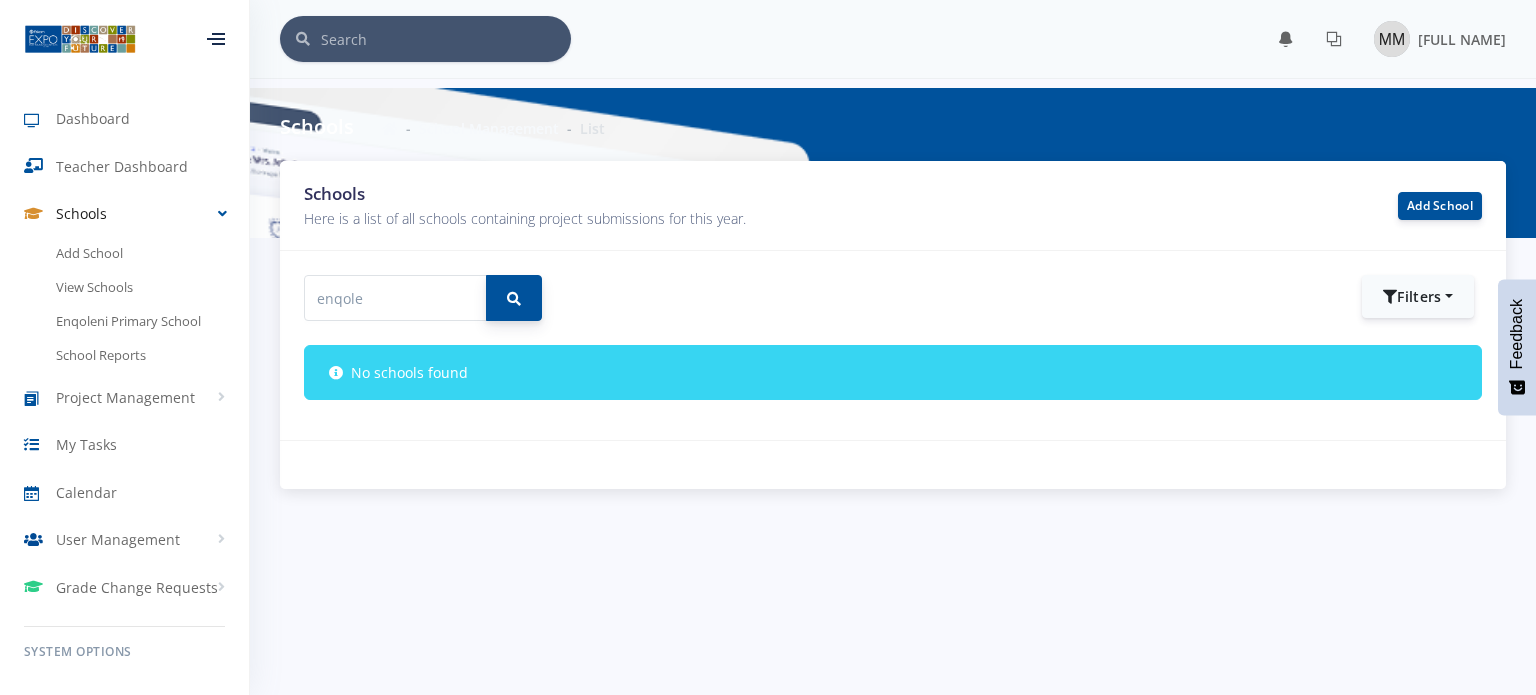 click at bounding box center (514, 299) 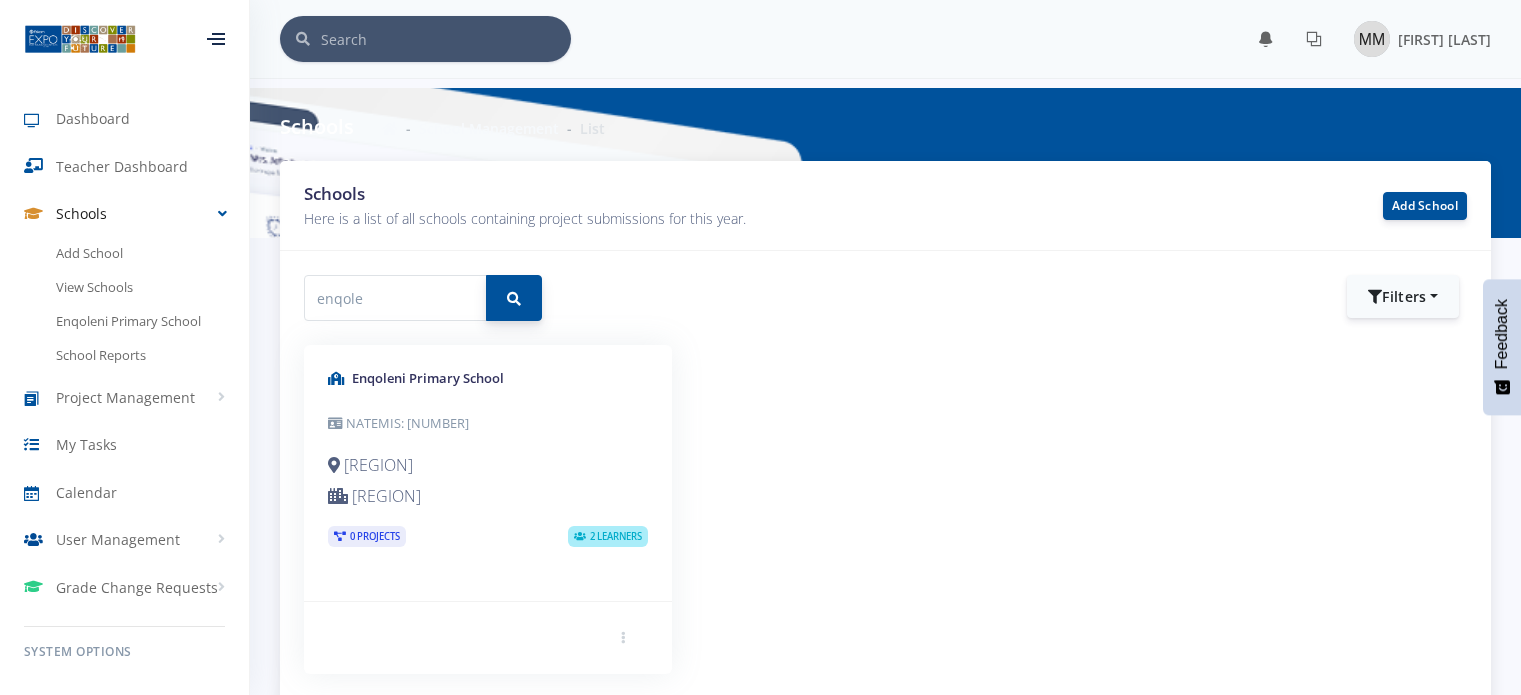 scroll, scrollTop: 0, scrollLeft: 0, axis: both 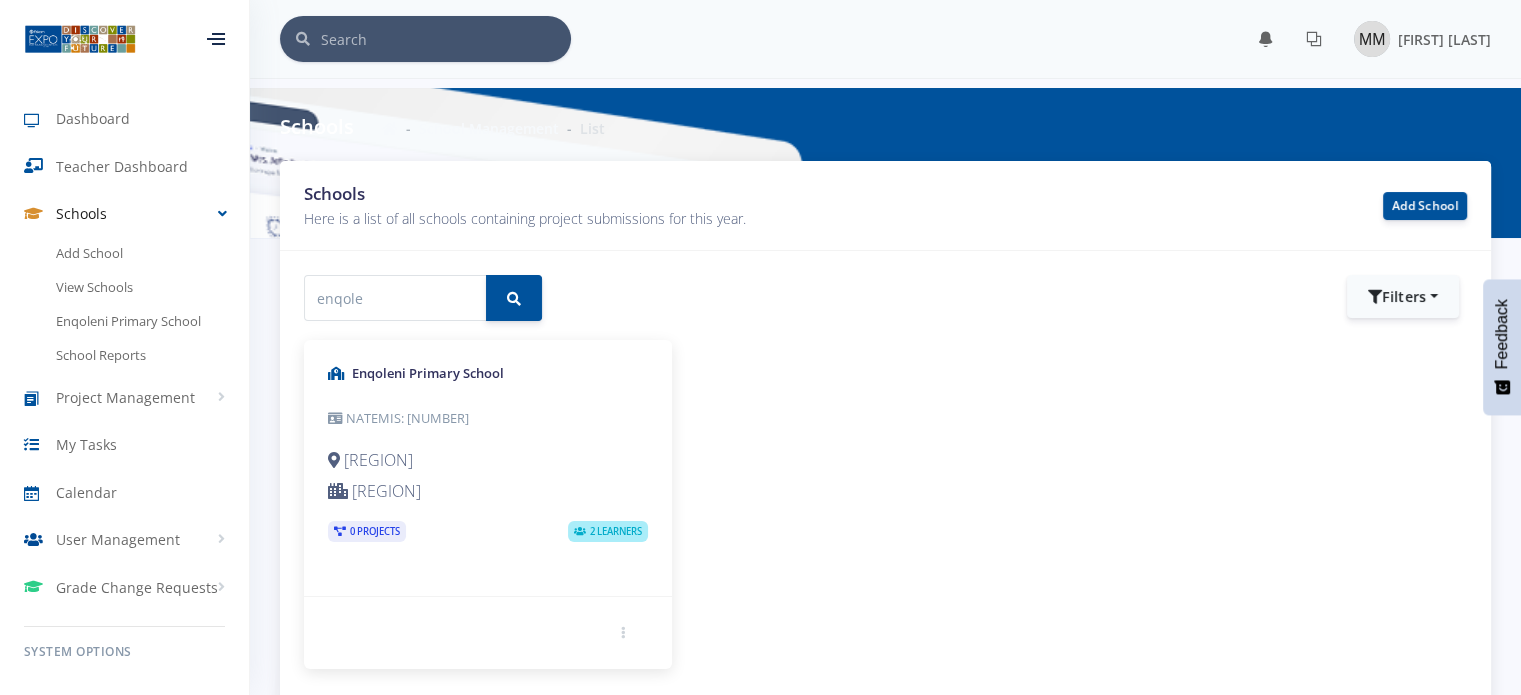 click on "2 Learners" at bounding box center [608, 531] 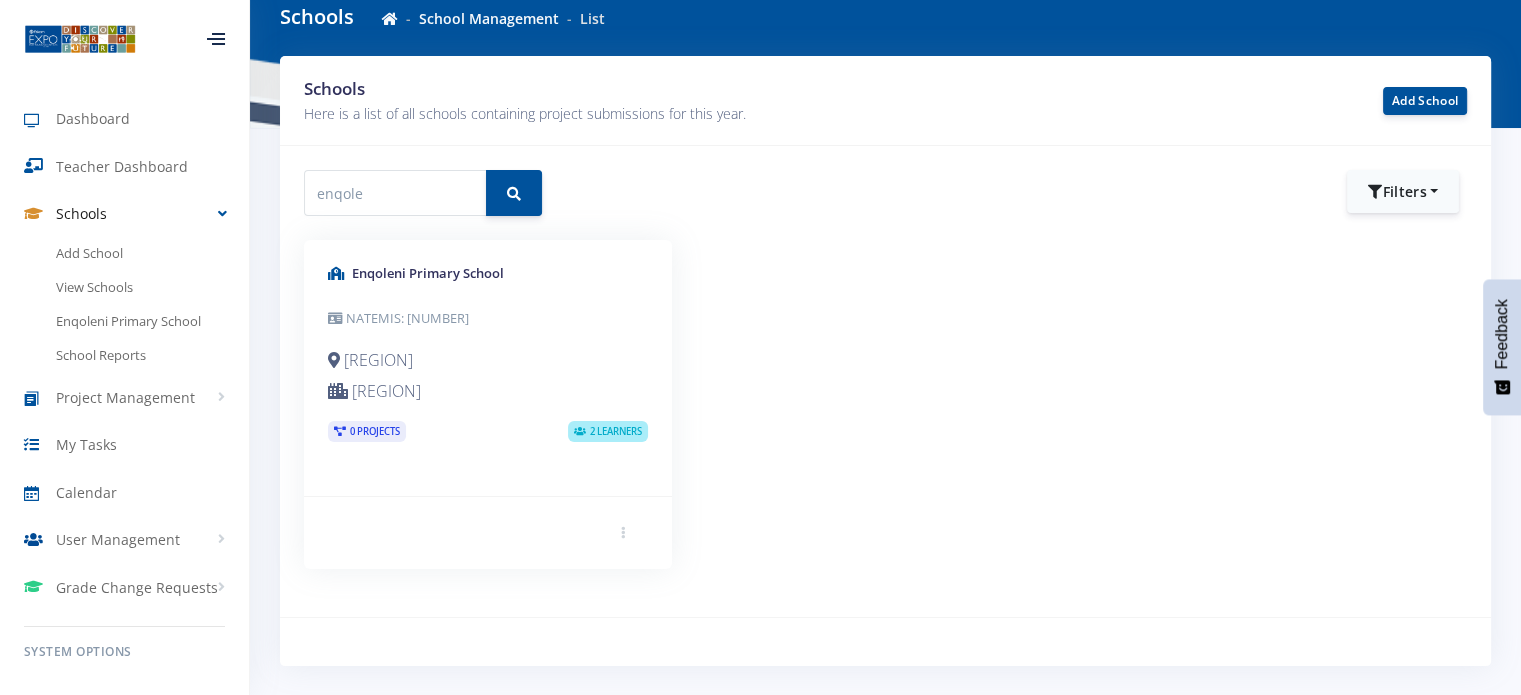 scroll, scrollTop: 0, scrollLeft: 0, axis: both 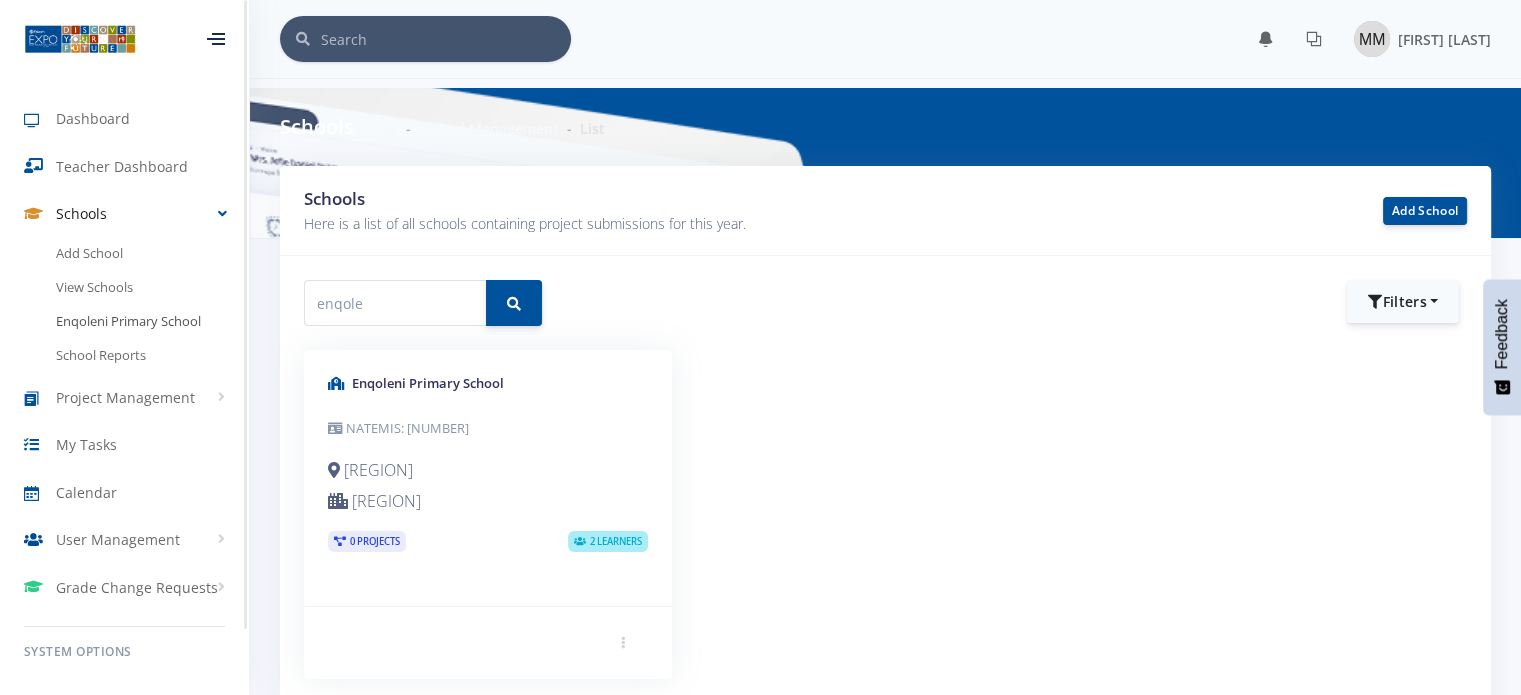 click on "Enqoleni Primary School" at bounding box center (124, 322) 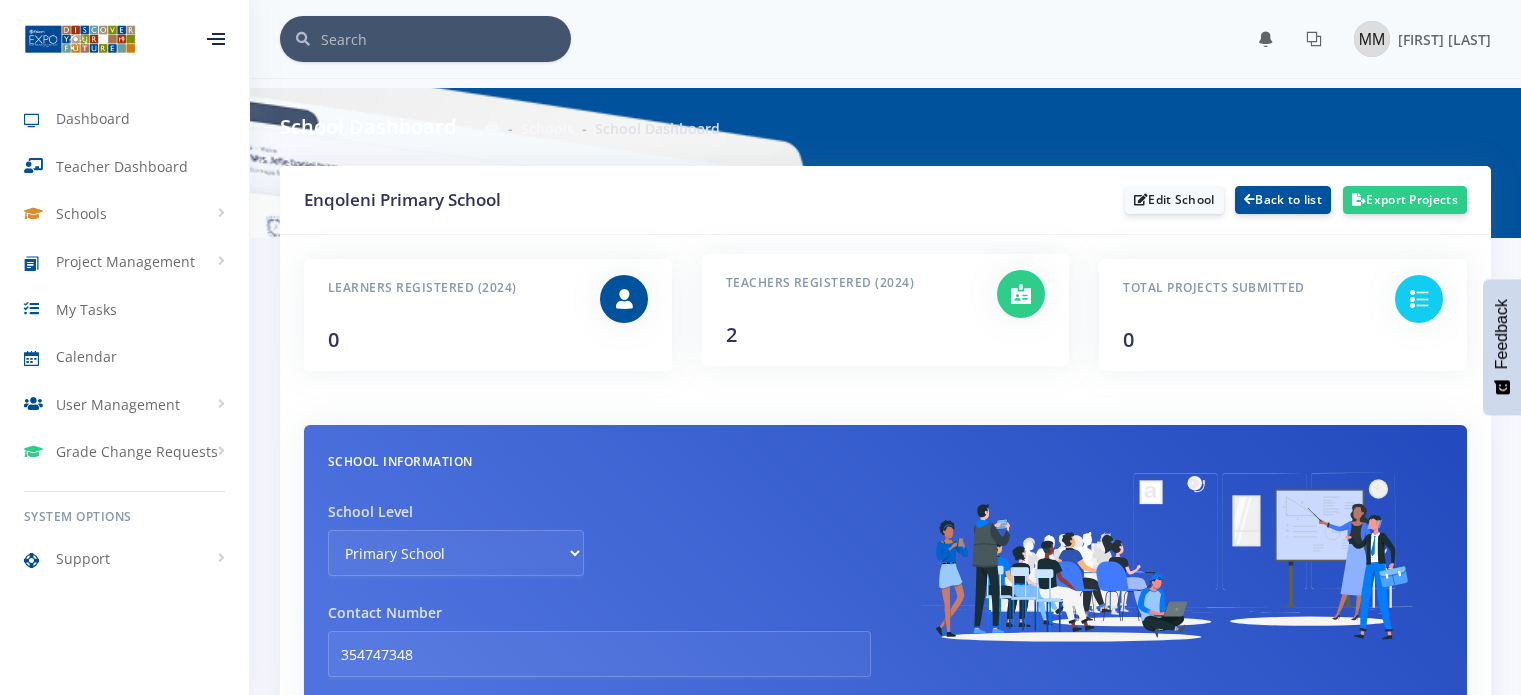 scroll, scrollTop: 0, scrollLeft: 0, axis: both 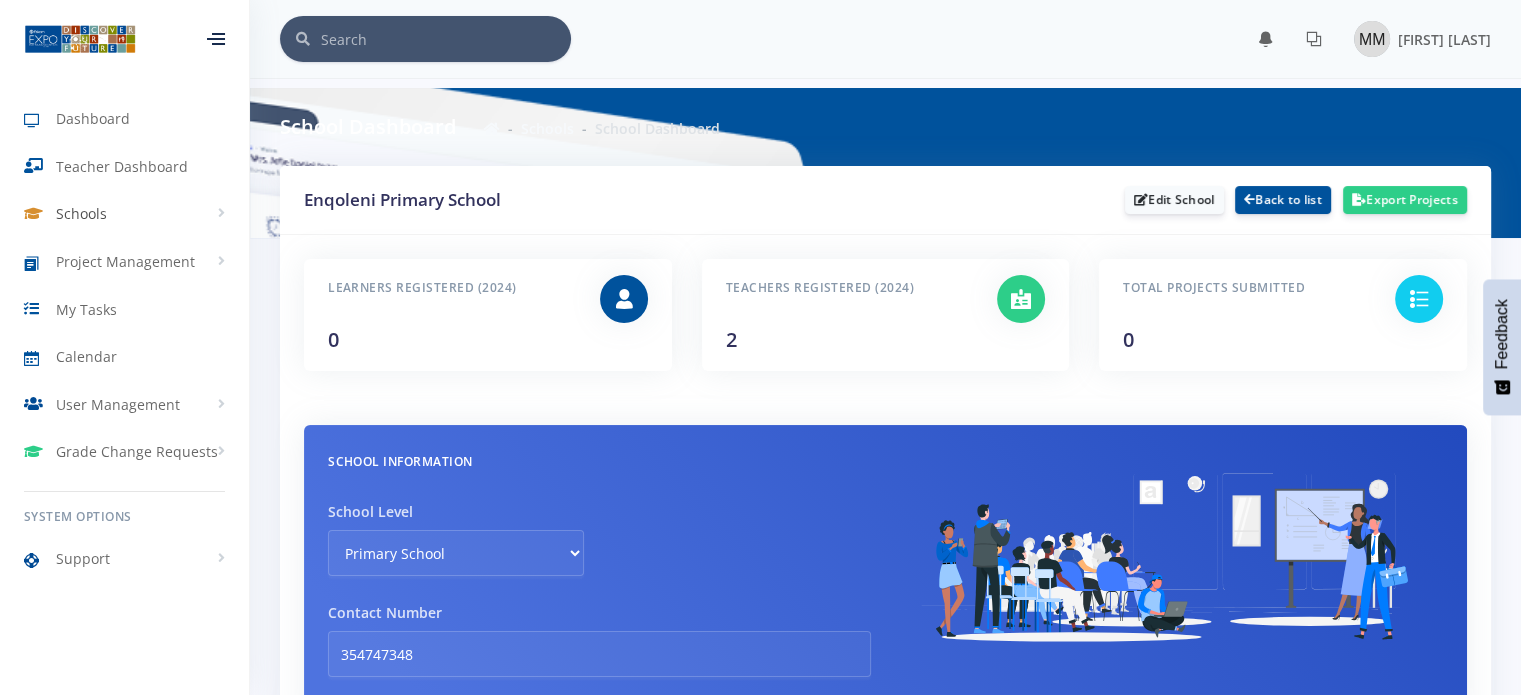 click on "Schools" at bounding box center [81, 213] 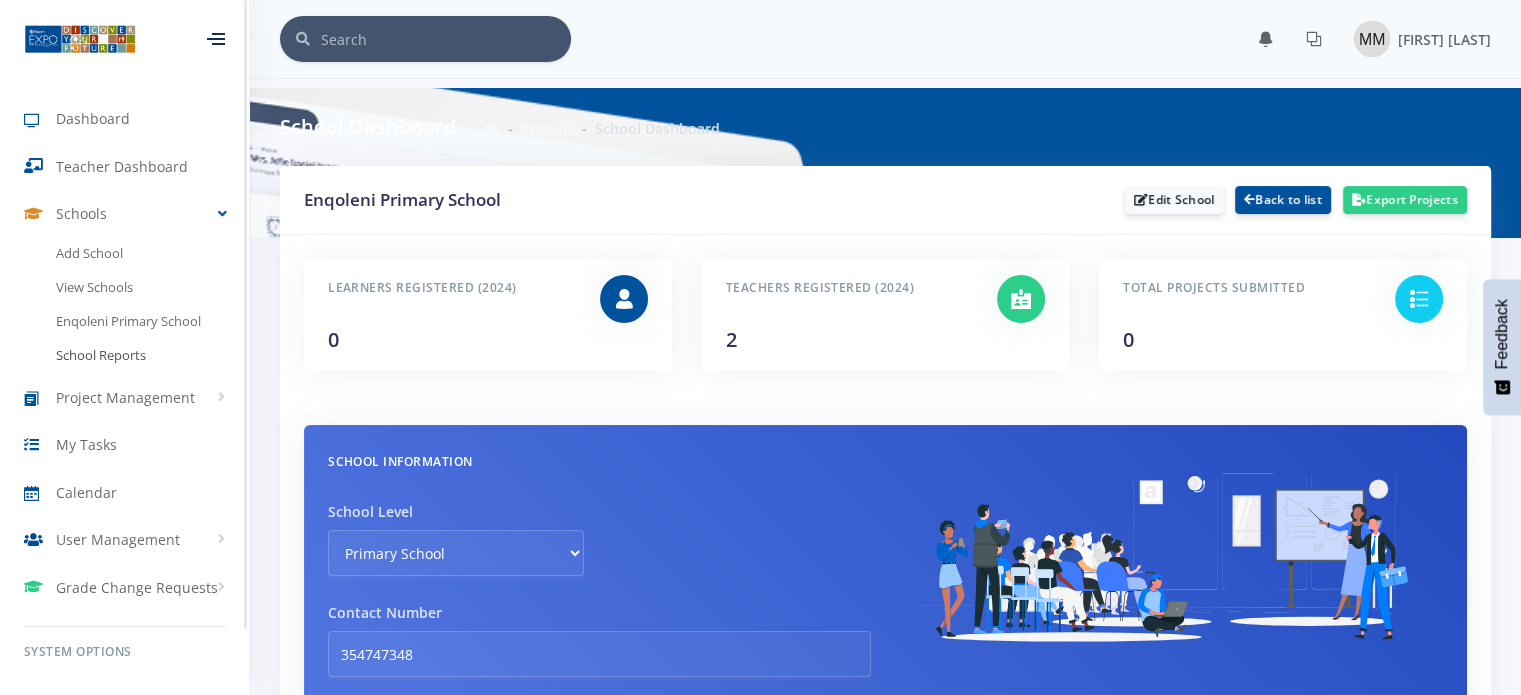 click on "School Reports" at bounding box center [124, 355] 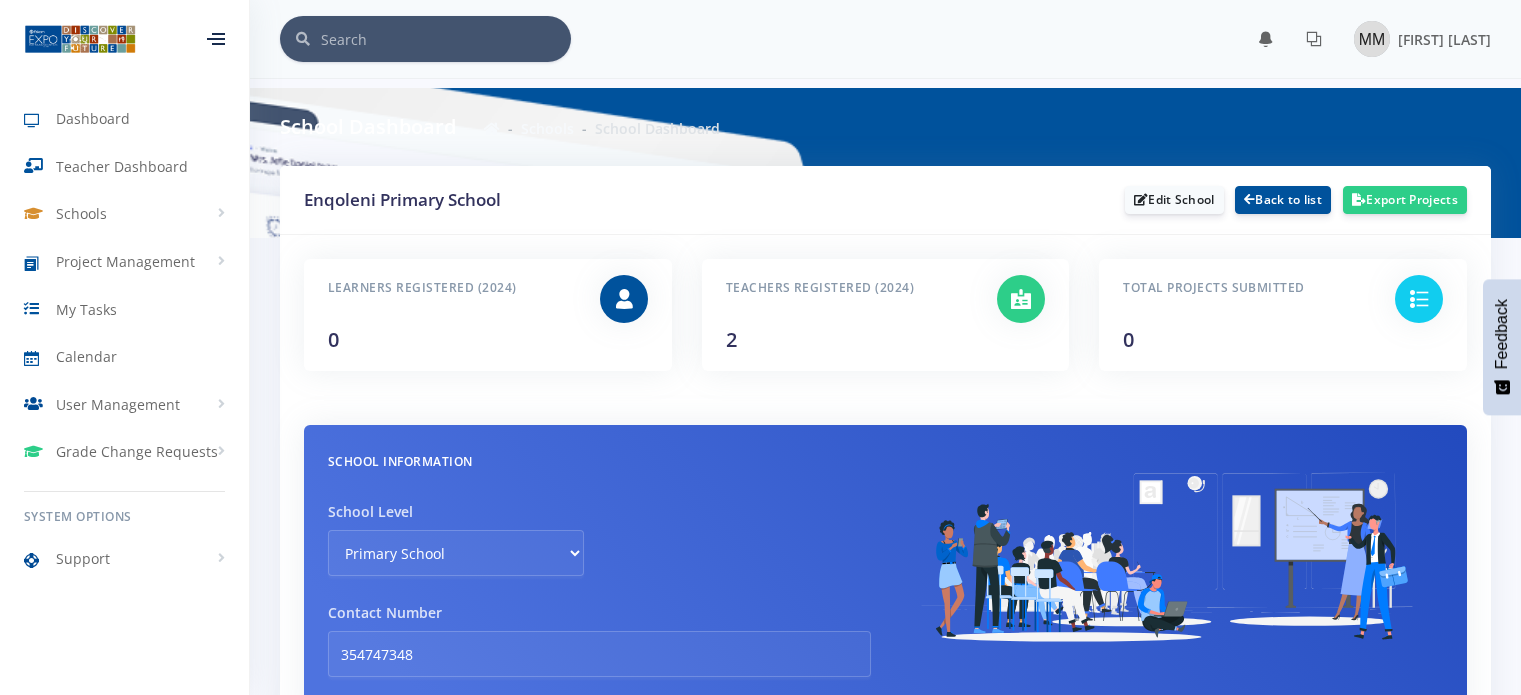 scroll, scrollTop: 0, scrollLeft: 0, axis: both 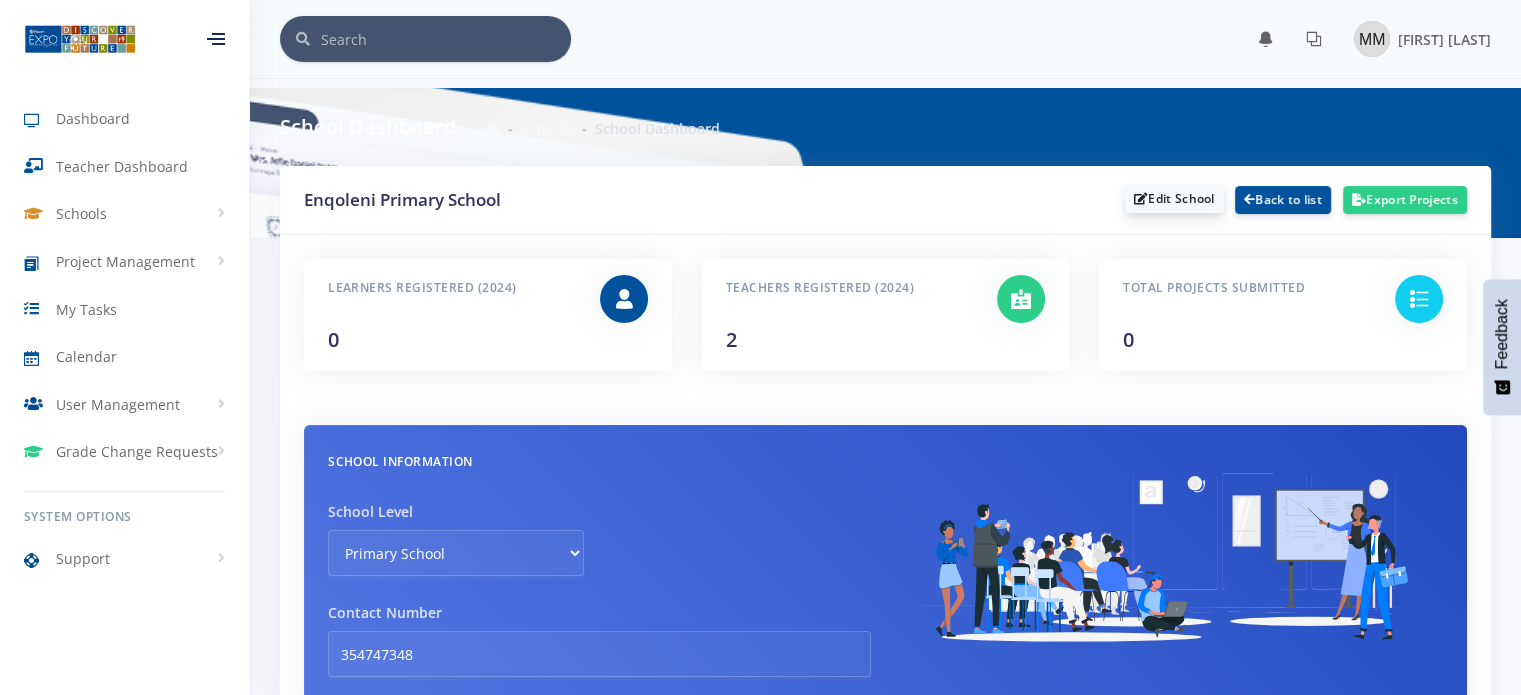 click on "Edit School" at bounding box center [1174, 199] 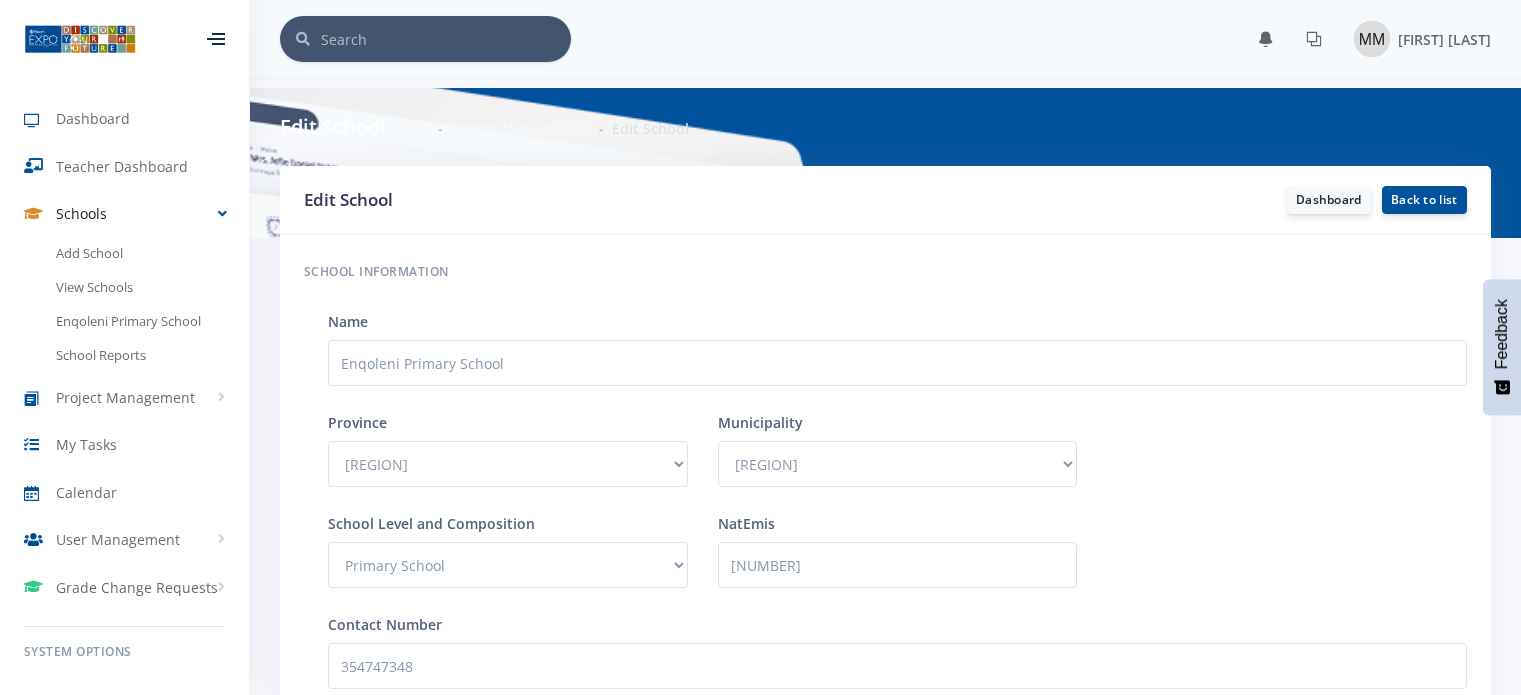 scroll, scrollTop: 0, scrollLeft: 0, axis: both 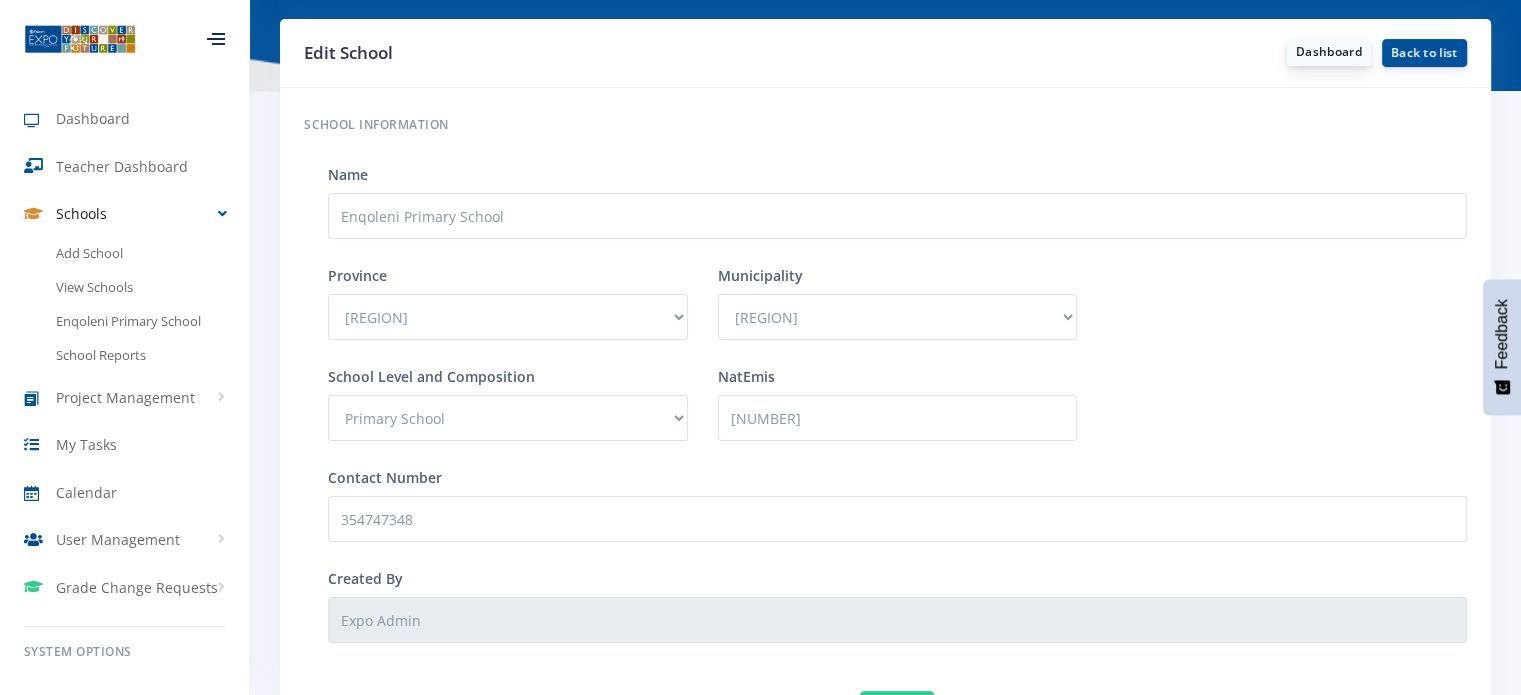 click on "Dashboard" at bounding box center [1329, 52] 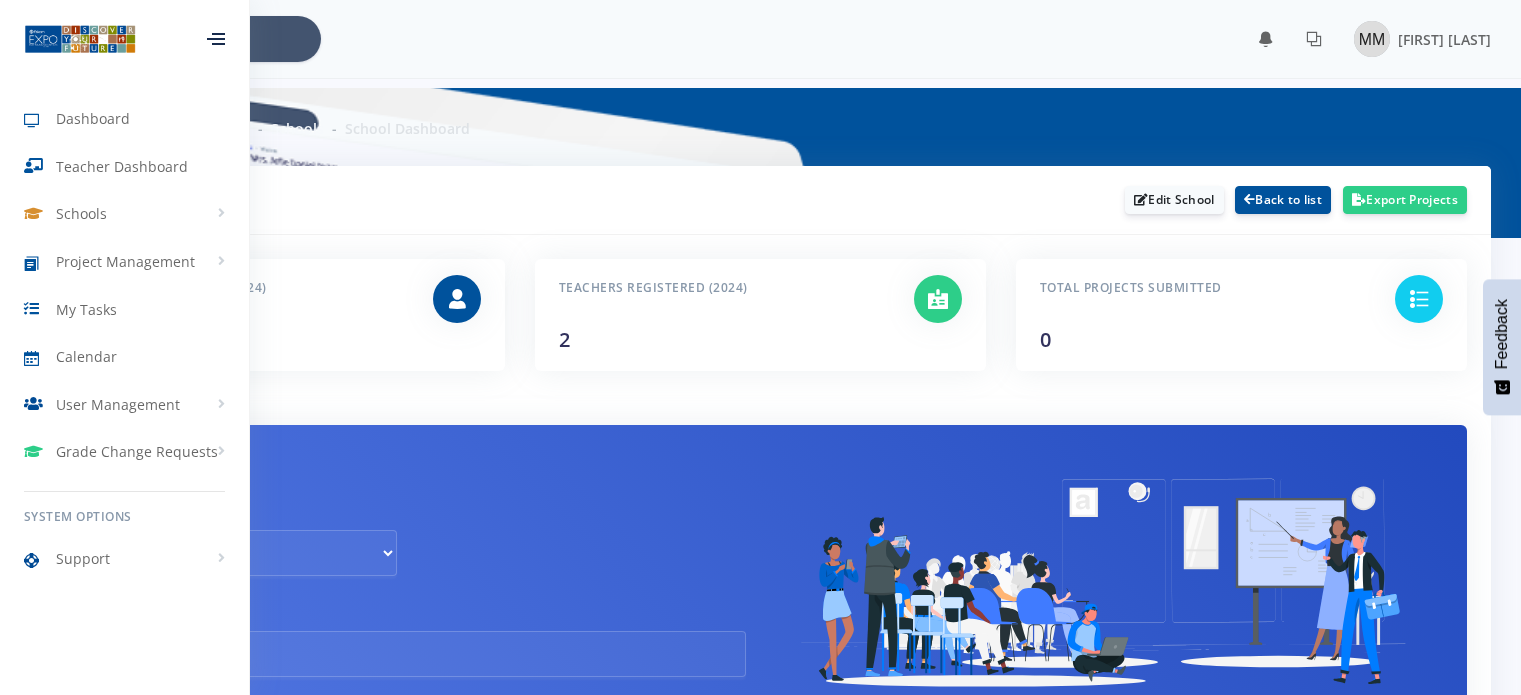 scroll, scrollTop: 0, scrollLeft: 0, axis: both 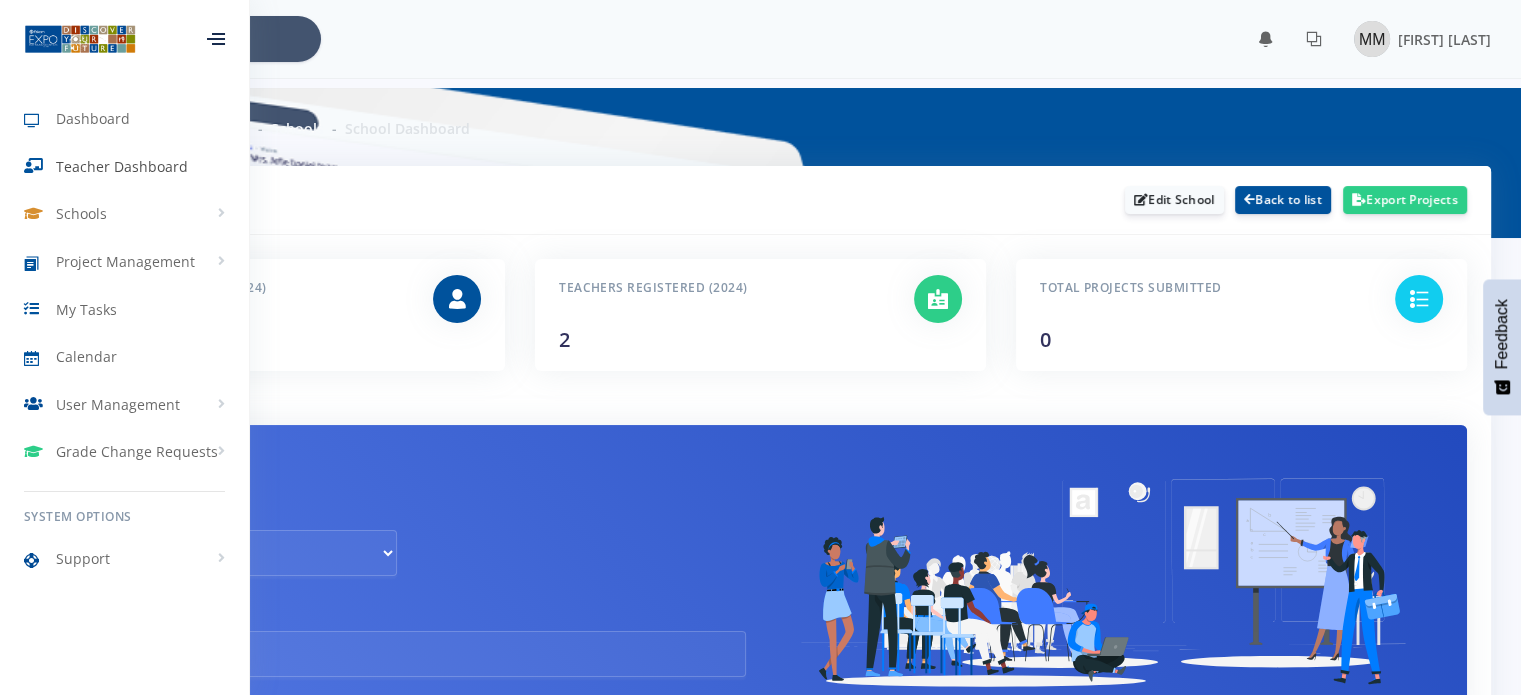 click on "Teacher Dashboard" at bounding box center (122, 166) 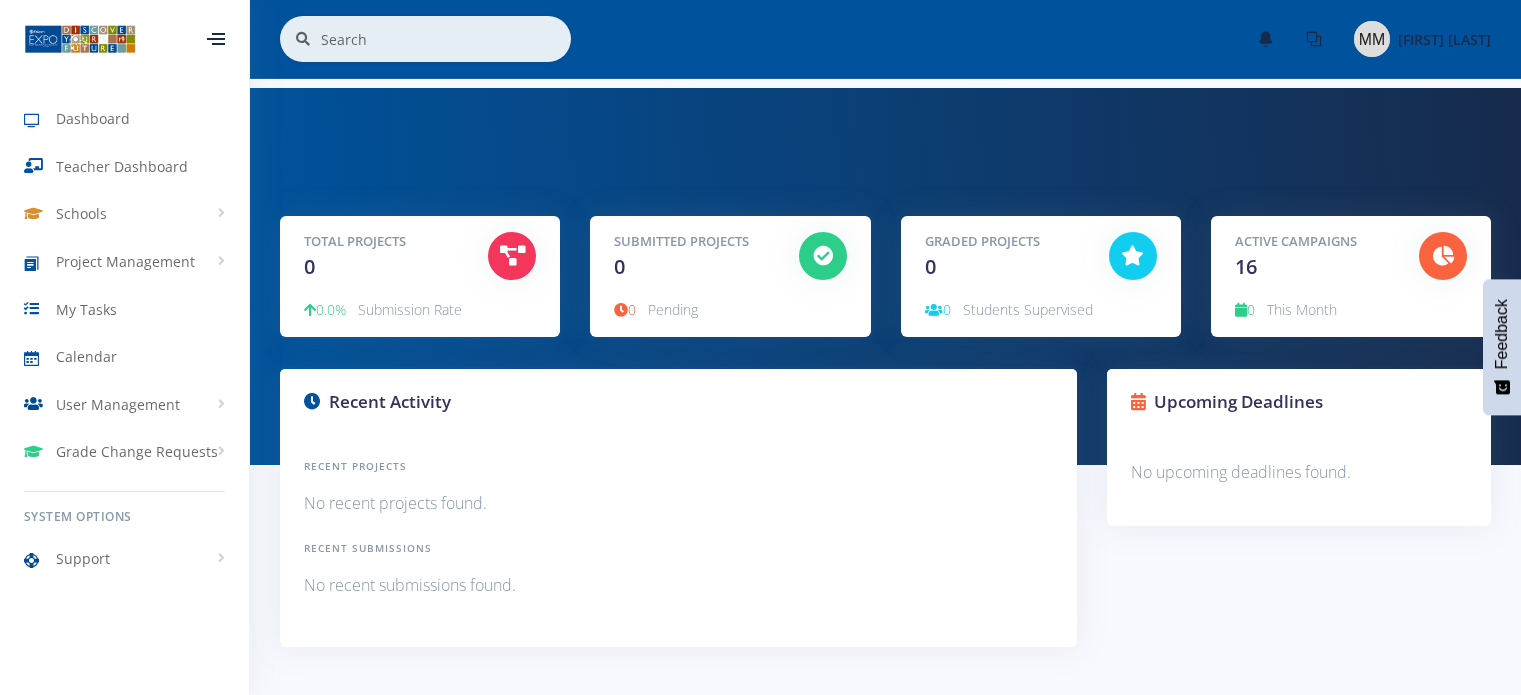 scroll, scrollTop: 0, scrollLeft: 0, axis: both 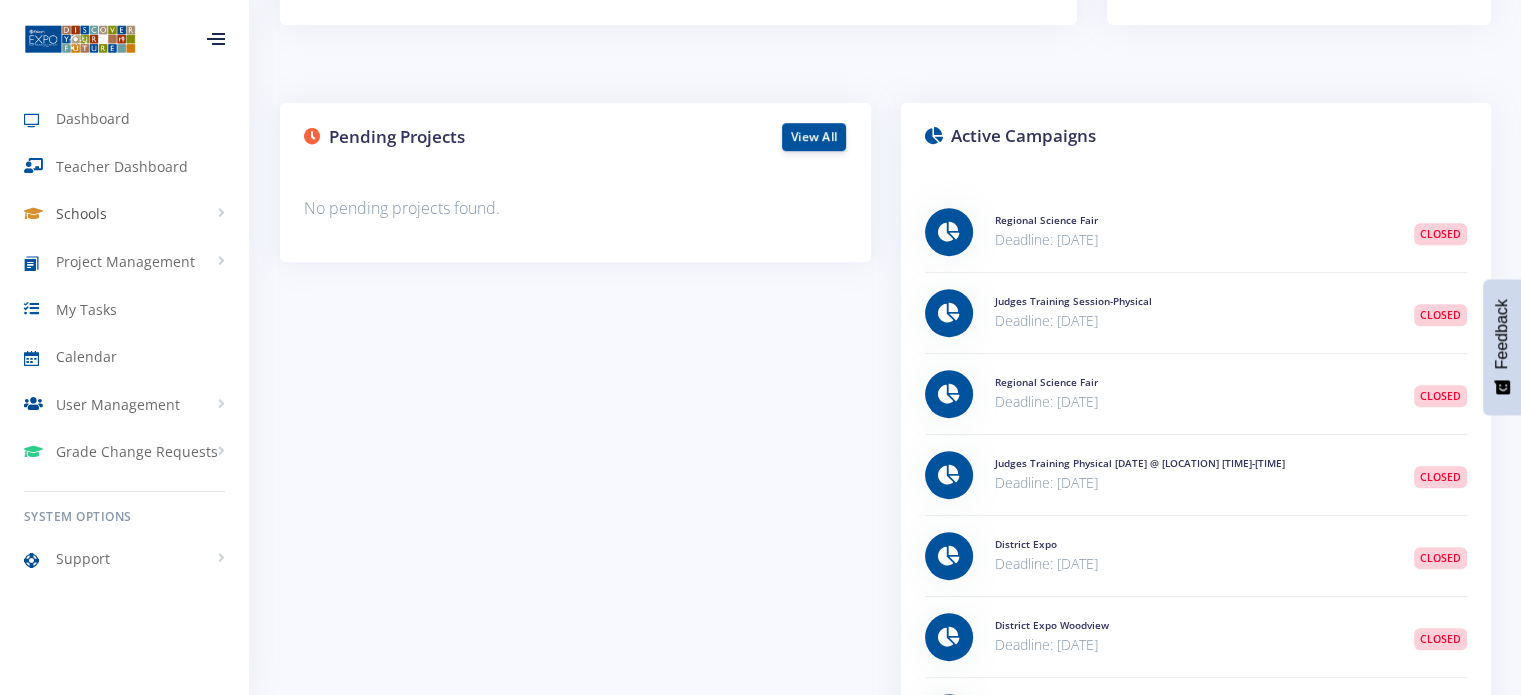 click on "Schools" at bounding box center (124, 214) 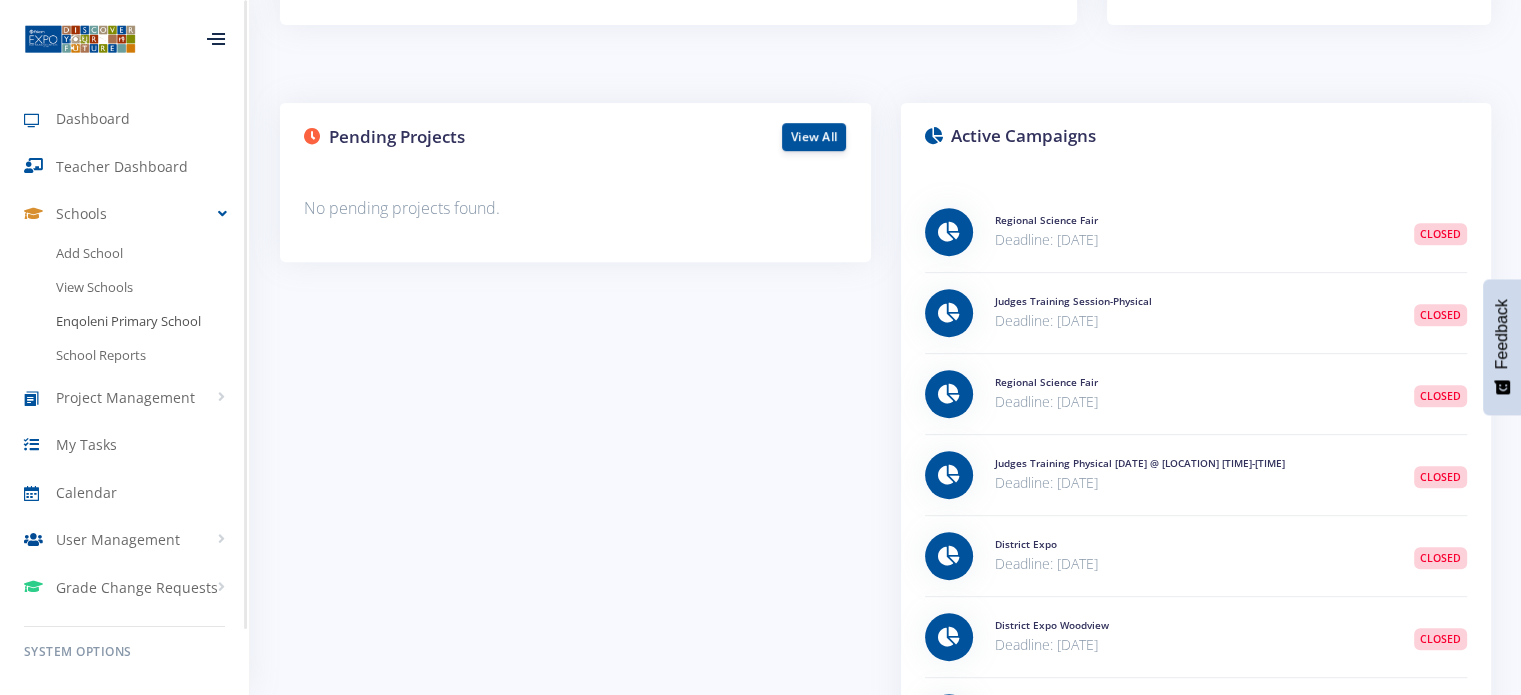 click on "Enqoleni Primary School" at bounding box center [124, 322] 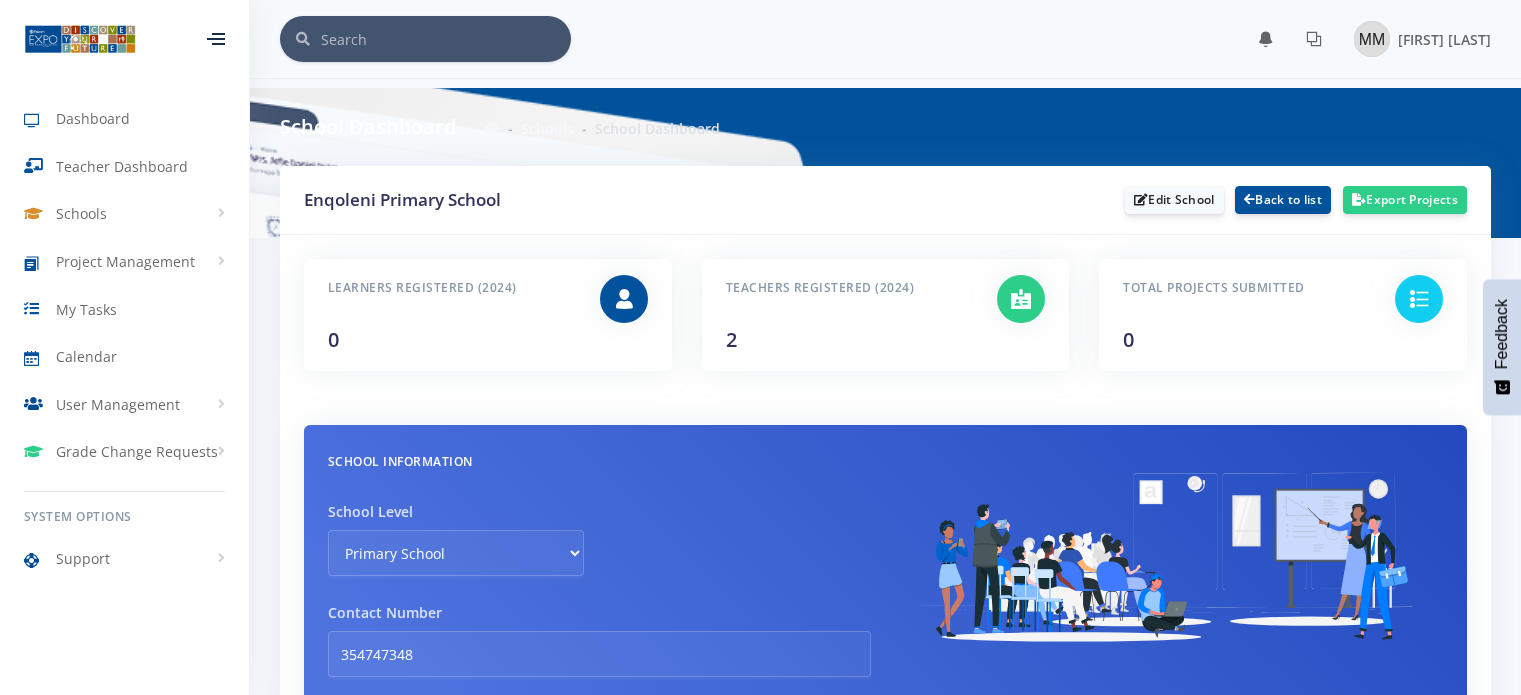 scroll, scrollTop: 0, scrollLeft: 0, axis: both 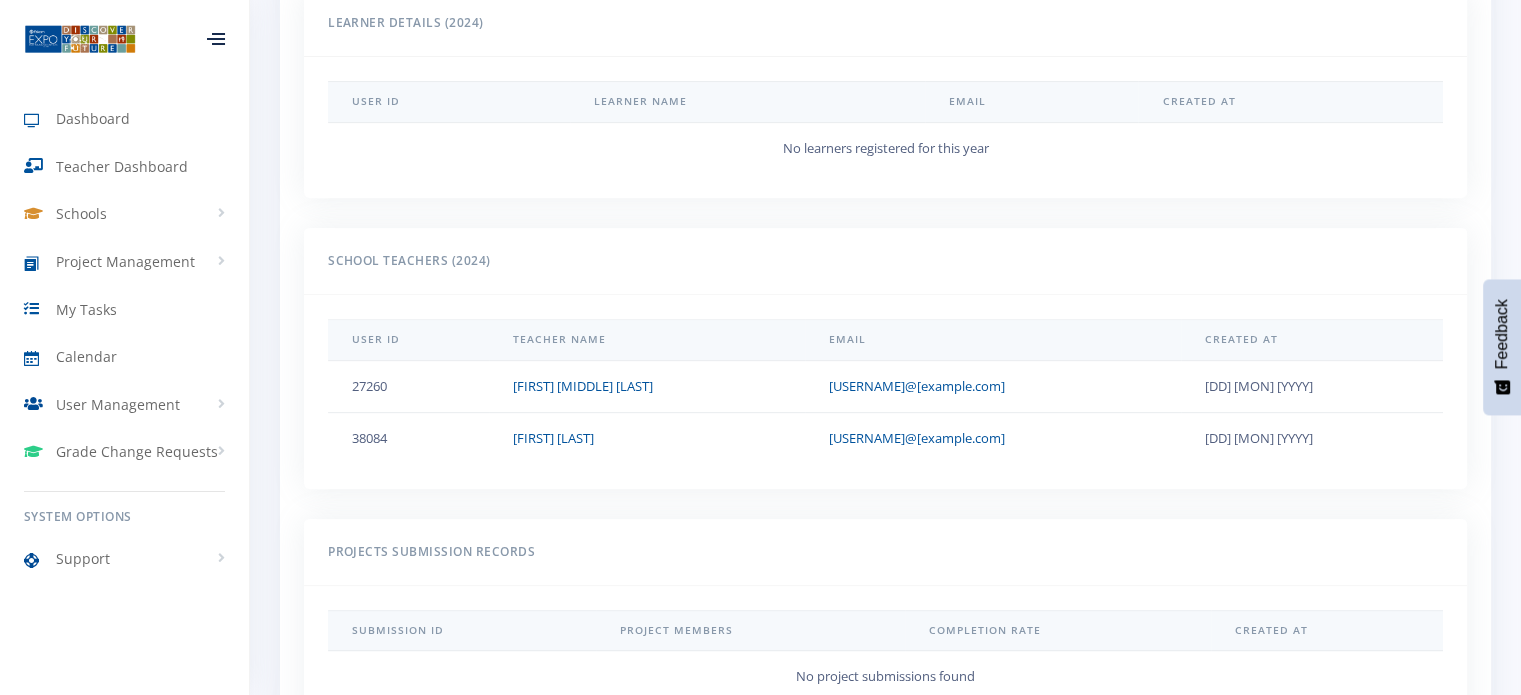 click on "No learners registered for this year" at bounding box center (885, 148) 